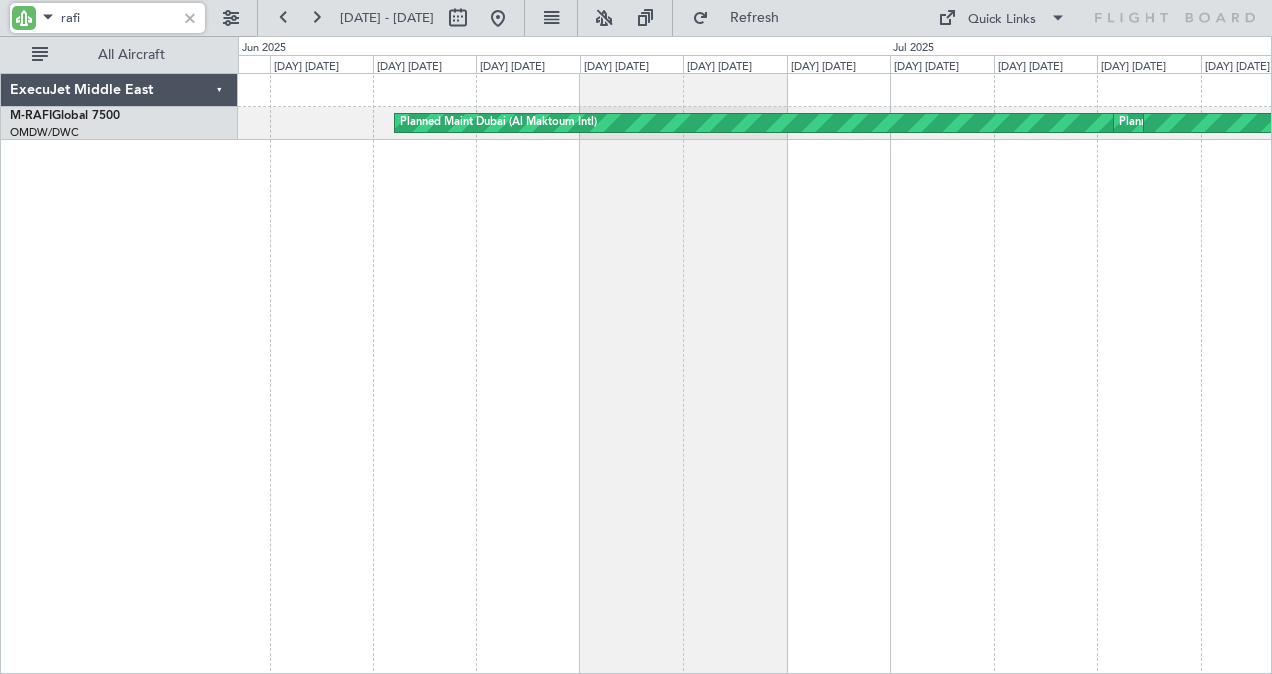 scroll, scrollTop: 0, scrollLeft: 0, axis: both 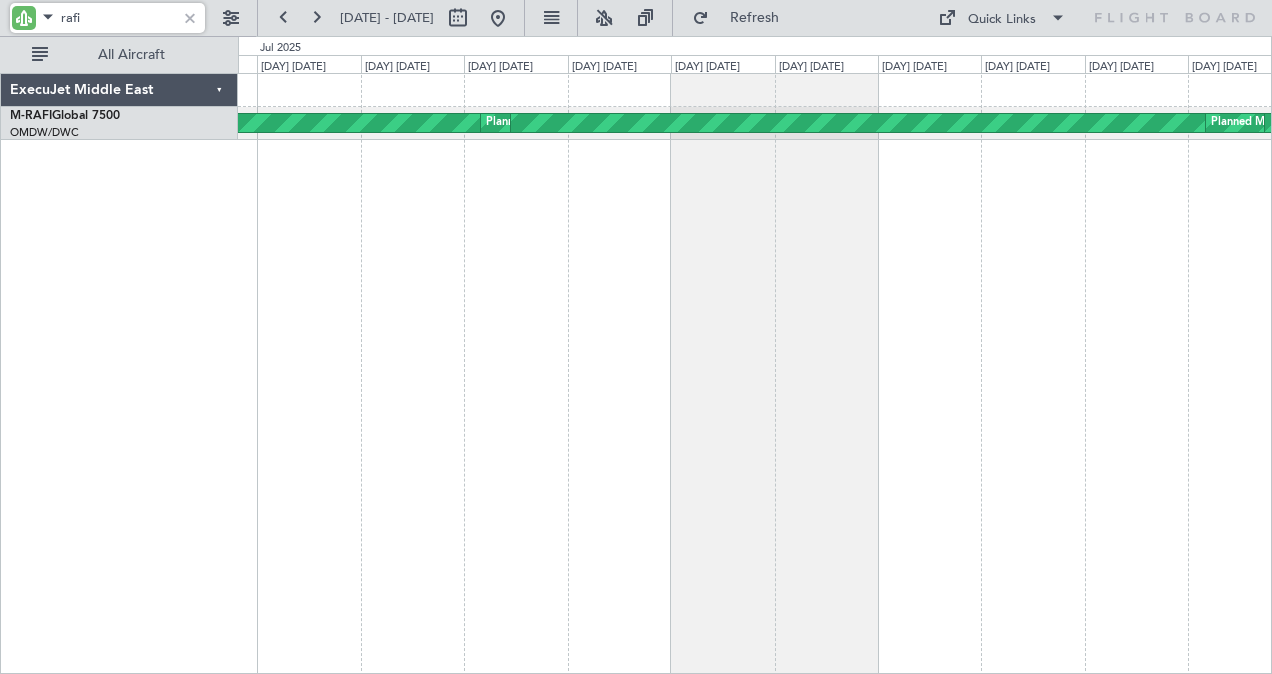 click on "Planned Maint Dubai (Al Maktoum Intl)
Planned Maint Dubai (Al Maktoum Intl)
Planned Maint Dubai (Al Maktoum Intl)" 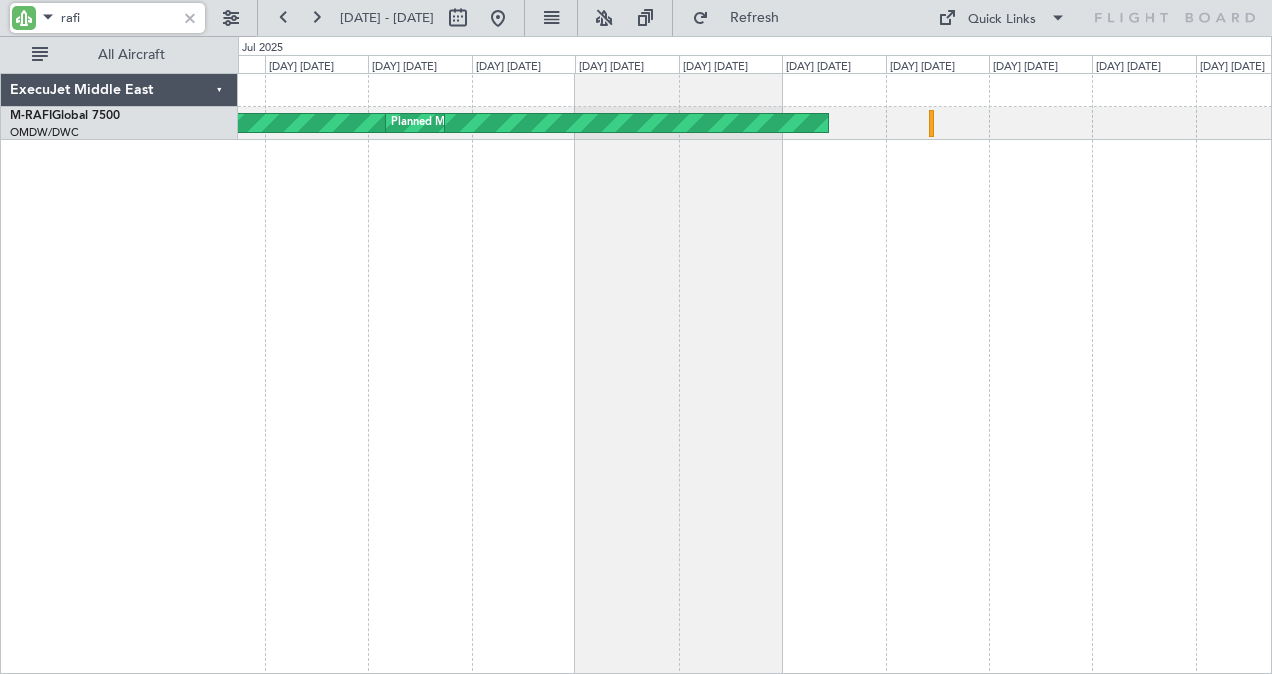 click on "[DATE] - [DATE]
[DATE]
[MODEL] [AIRCRAFT]
[AIRPORT_CODE]
[CITY]
0 0 [DAY] [DATE] [DAY] [DATE] [MONTH] [YEAR] [DAY] [DATE] [DAY] [DATE] [DAY] [DATE] [DAY] [DATE] [DAY] [DATE] [DAY] [DATE] [DAY] [DATE]
[MODEL] [ACTIVITY] [DATE]
[ACTIVITY]
[DATE]
[TIME]
[DATE]
[TIME]
Status
Released
Center
[COMPANY]
Airport
[AIRPORT_CODE]
Work Order Number
[NUMBER]-[NUMBER]-[DATE]-[NUMBER]
Details
[ACTIVITY_DETAIL]" 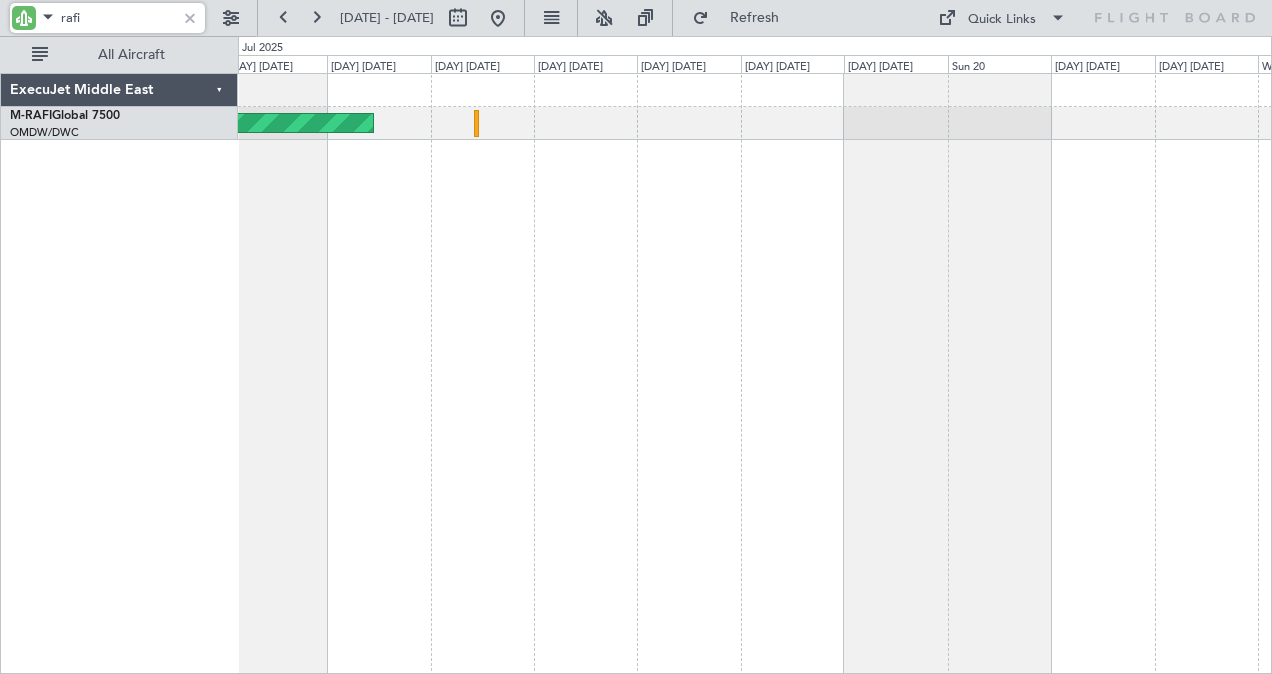 click on "[DATE]
[DATE]" 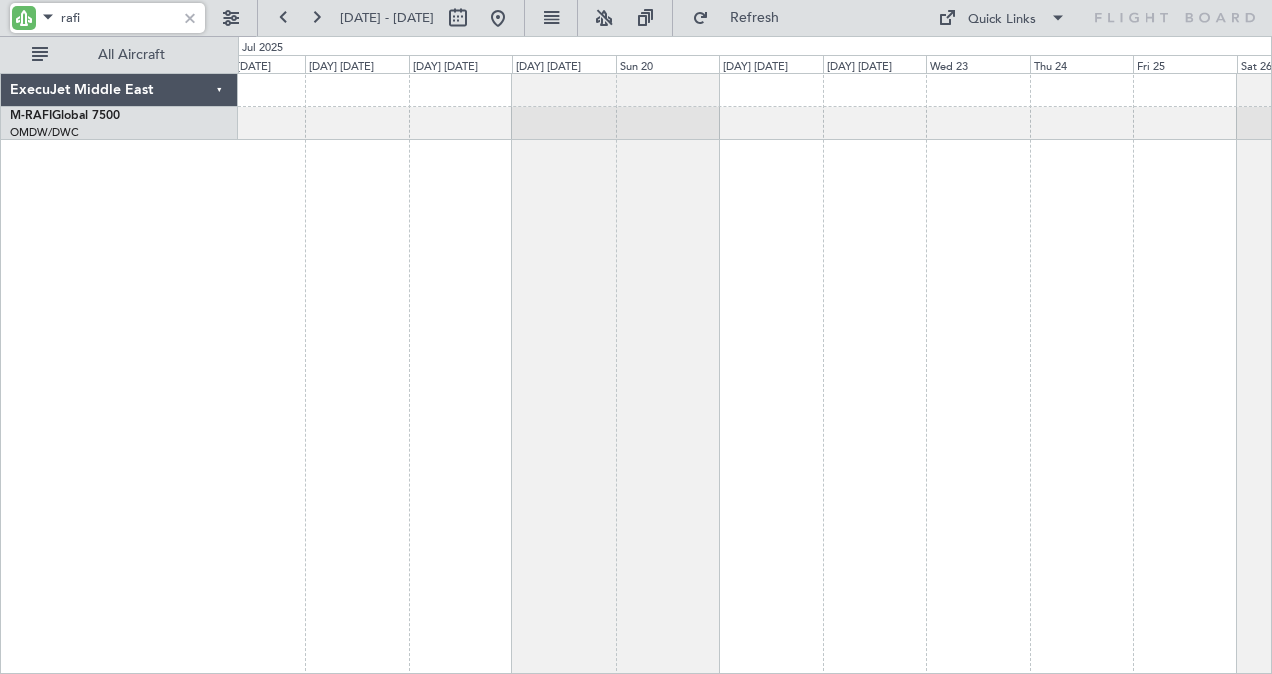 click on "Planned Maint Dubai (Al Maktoum Intl)" 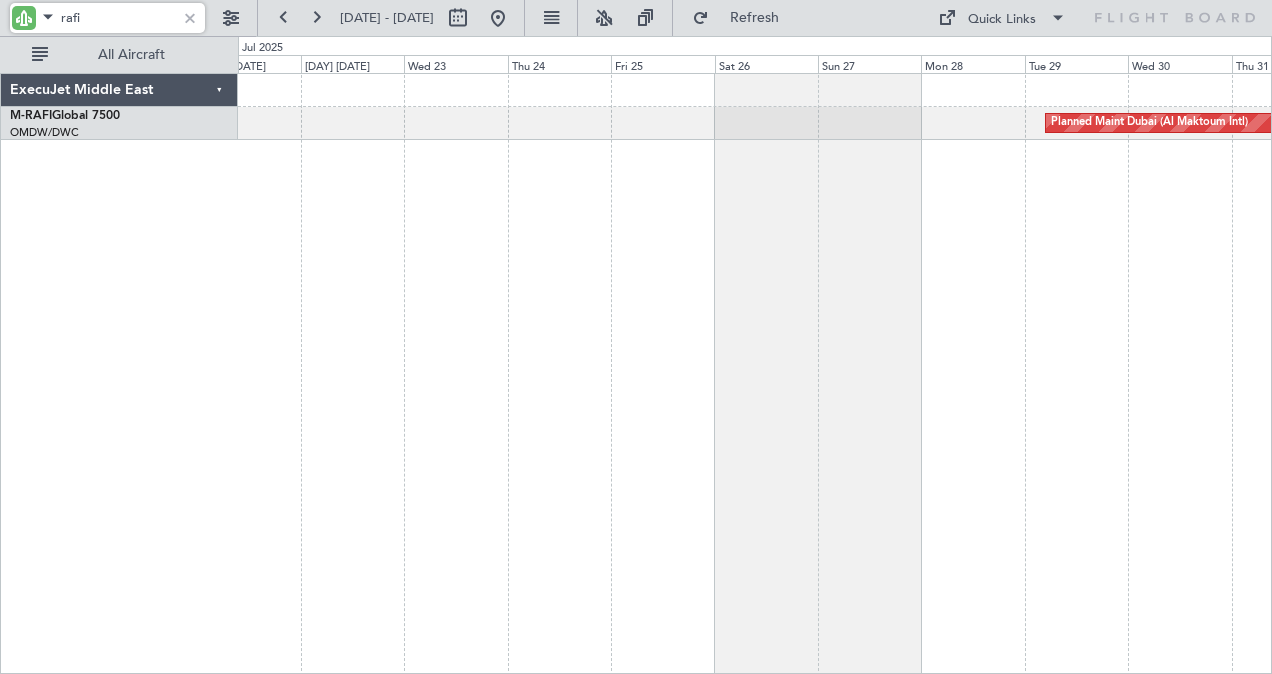 click on "Planned Maint Dubai (Al Maktoum Intl)" 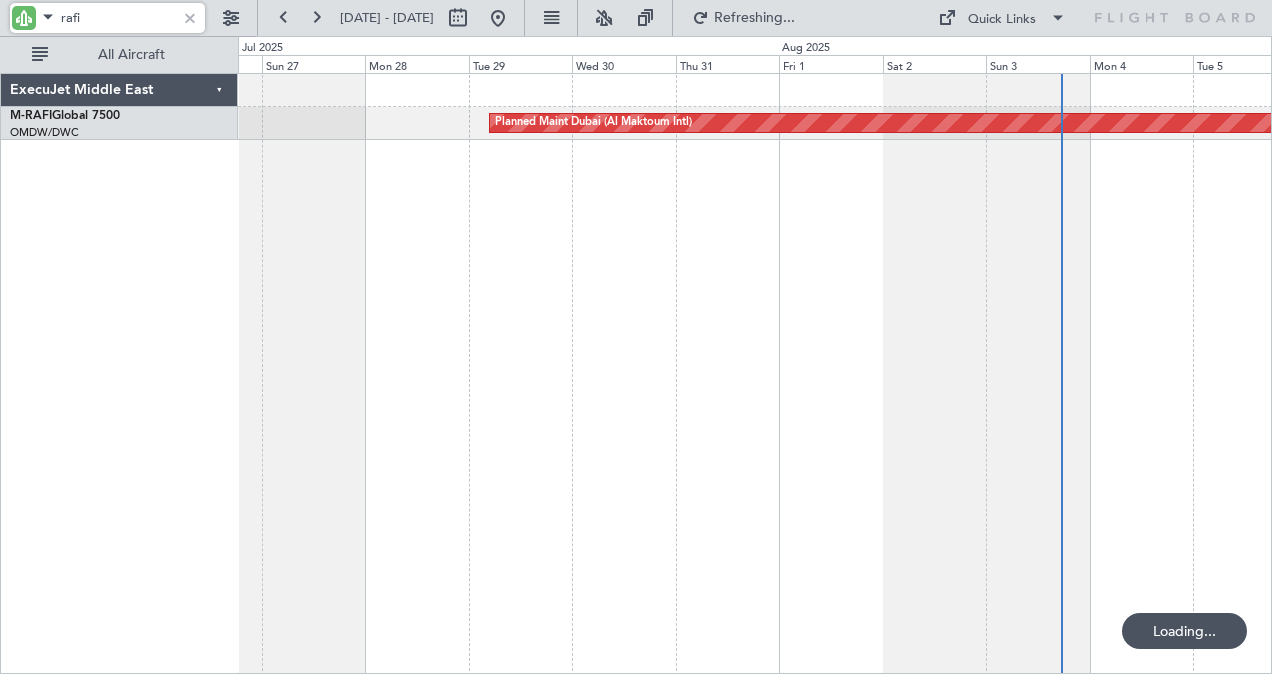 click on "Planned Maint Dubai (Al Maktoum Intl)" 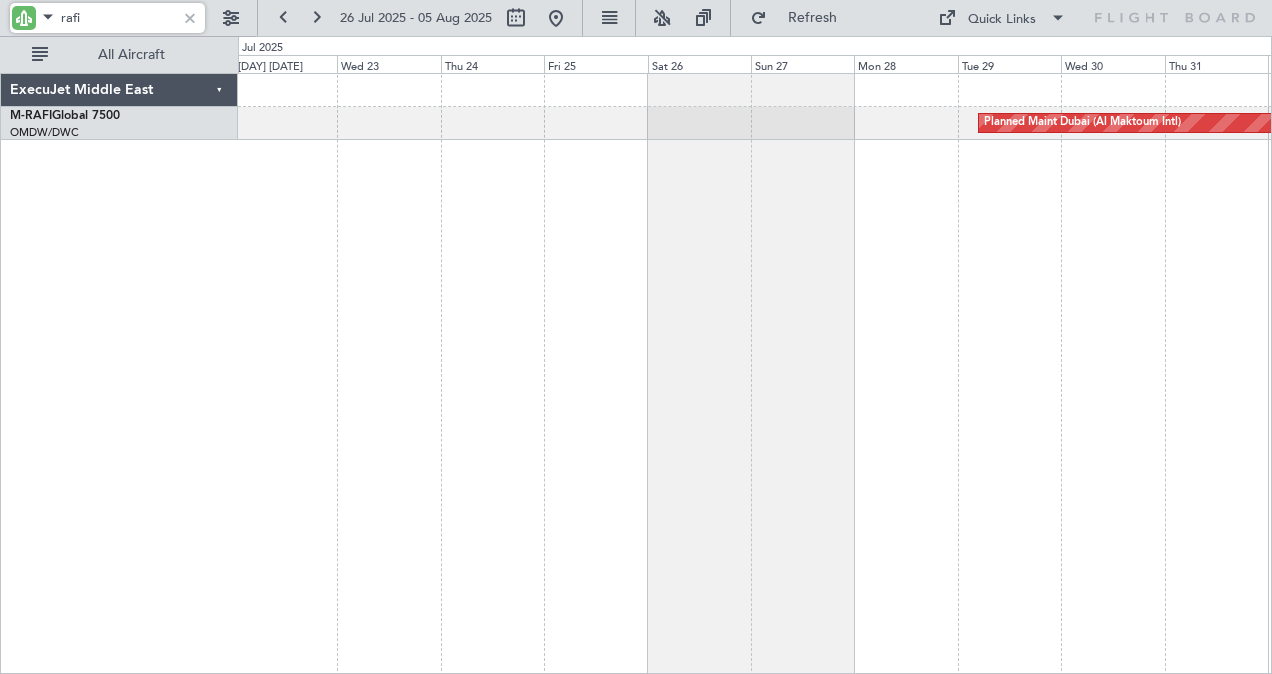 click on "Planned Maint Dubai (Al Maktoum Intl)" 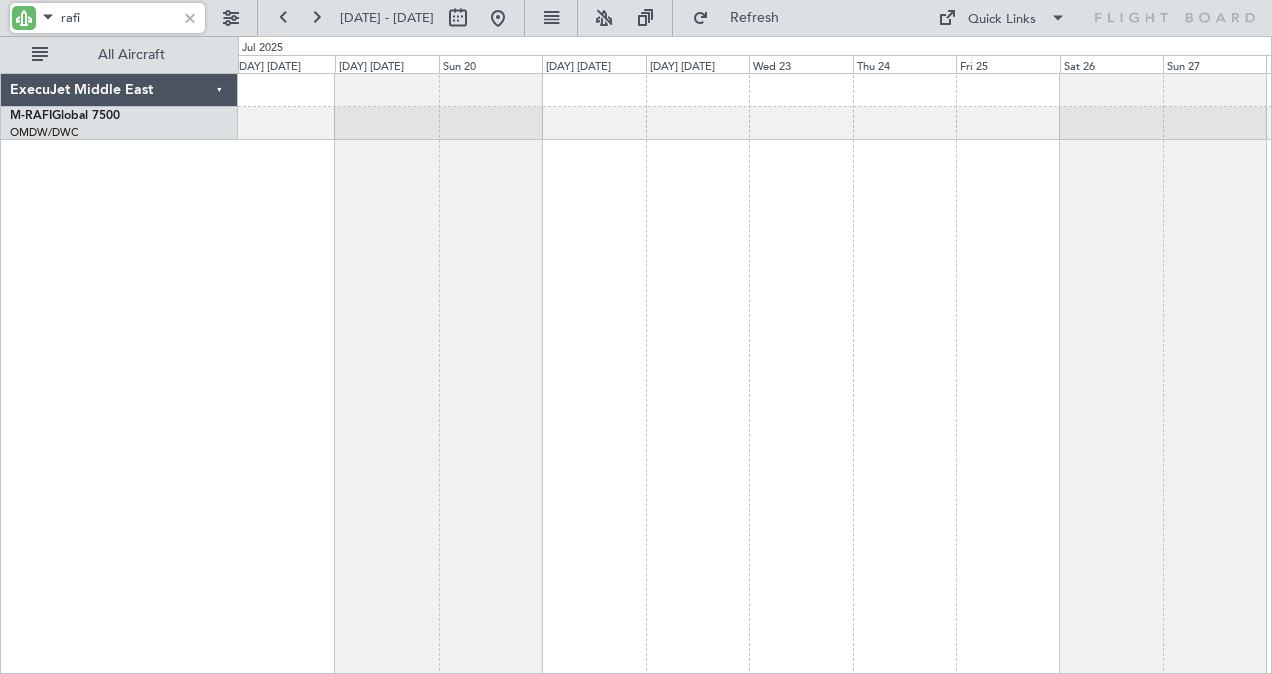 click on "Planned Maint Dubai (Al Maktoum Intl)" 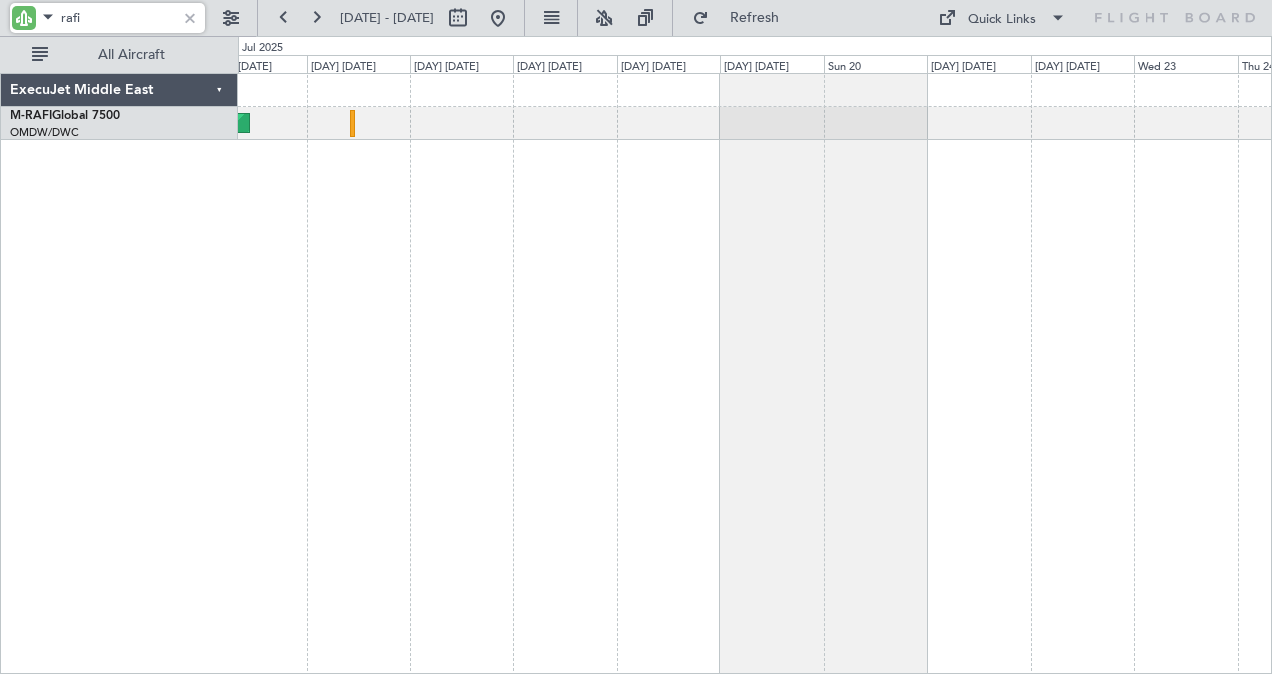 click on "Planned Maint Dubai (Al Maktoum Intl)" 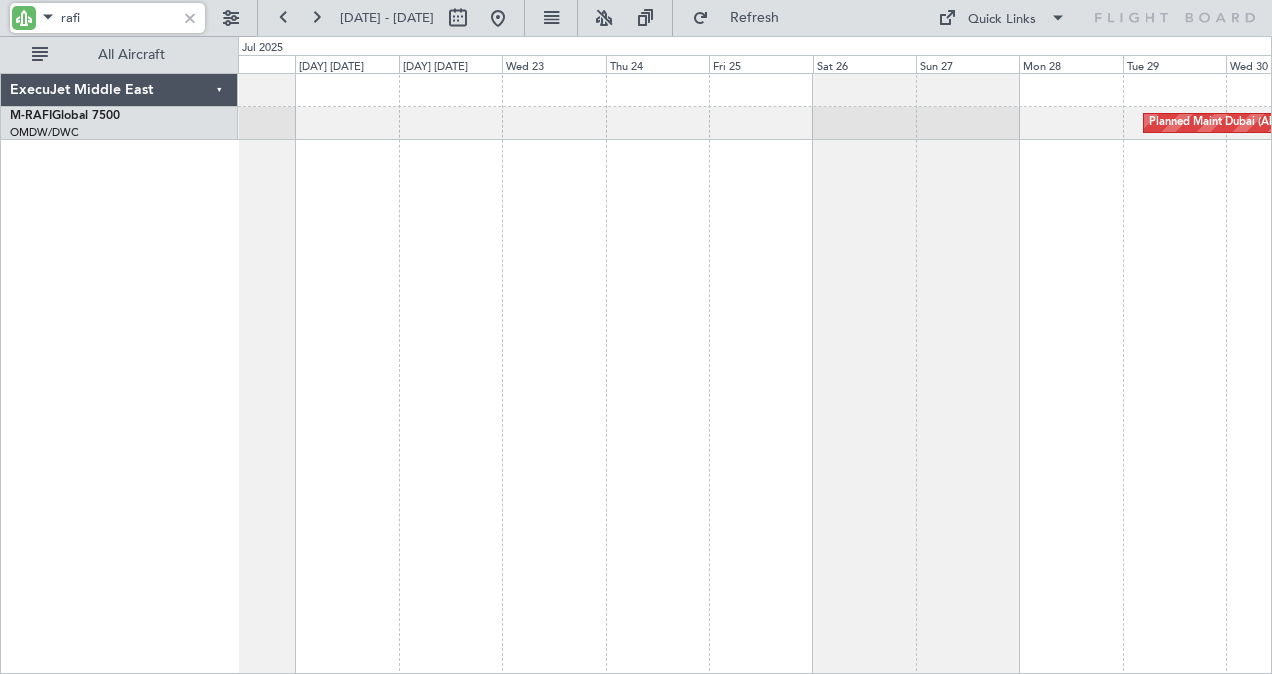 click on "Planned Maint Dubai (Al Maktoum Intl)" 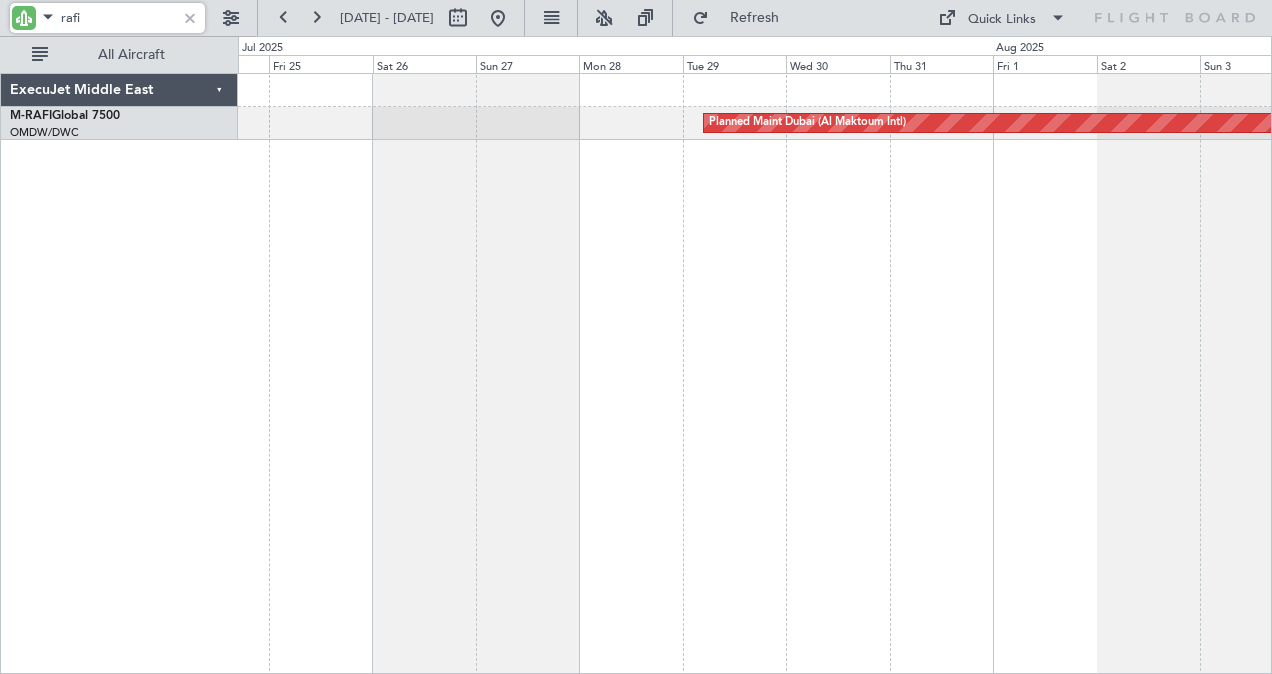 click on "Planned Maint Dubai (Al Maktoum Intl)" 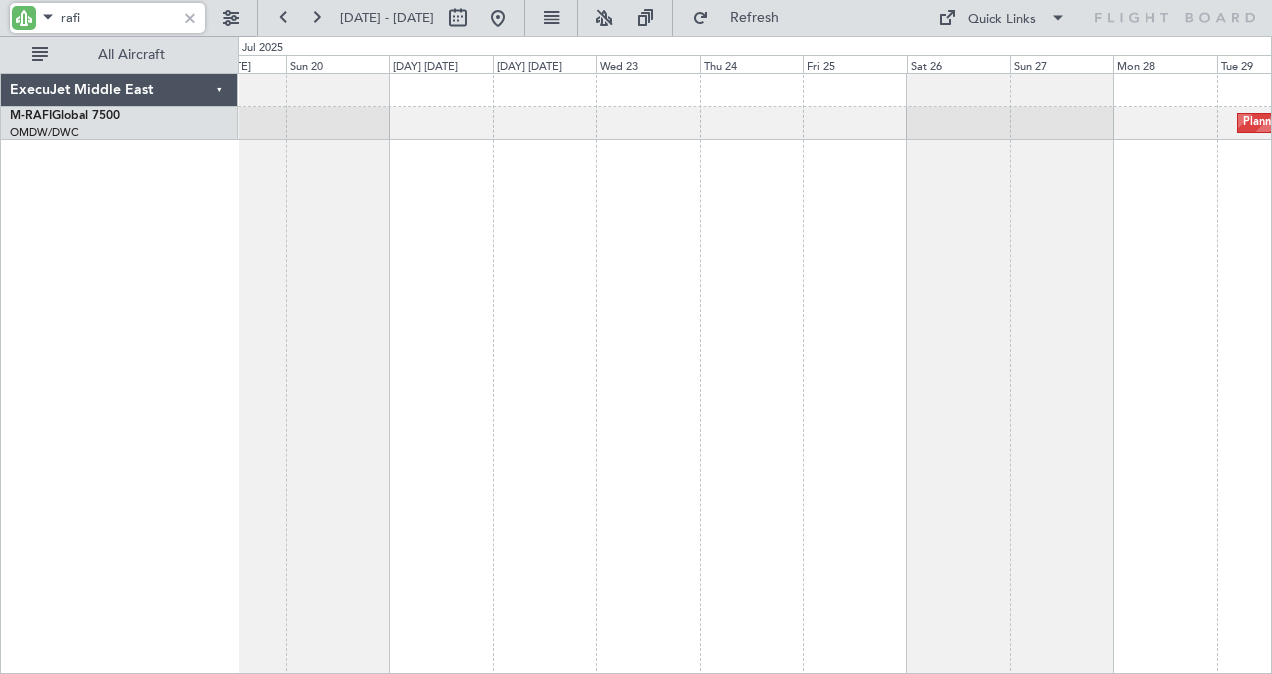 click on "Planned Maint Dubai (Al Maktoum Intl)" 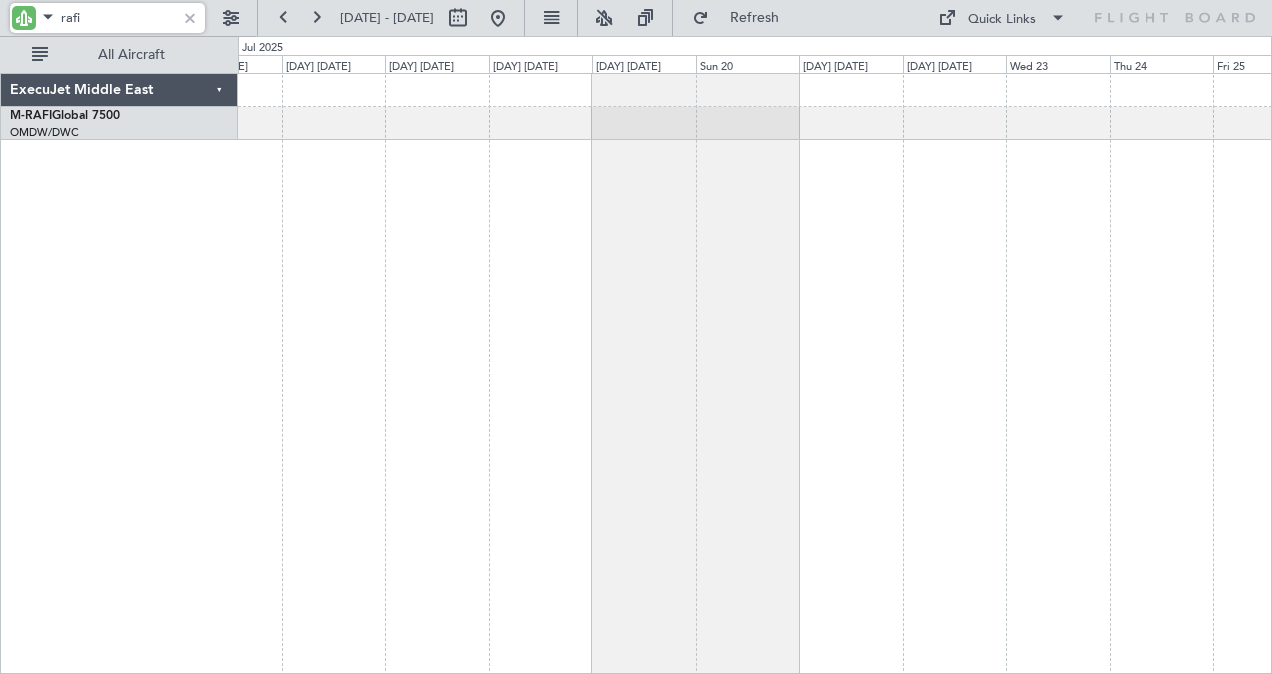 click on "Planned Maint Dubai (Al Maktoum Intl)" 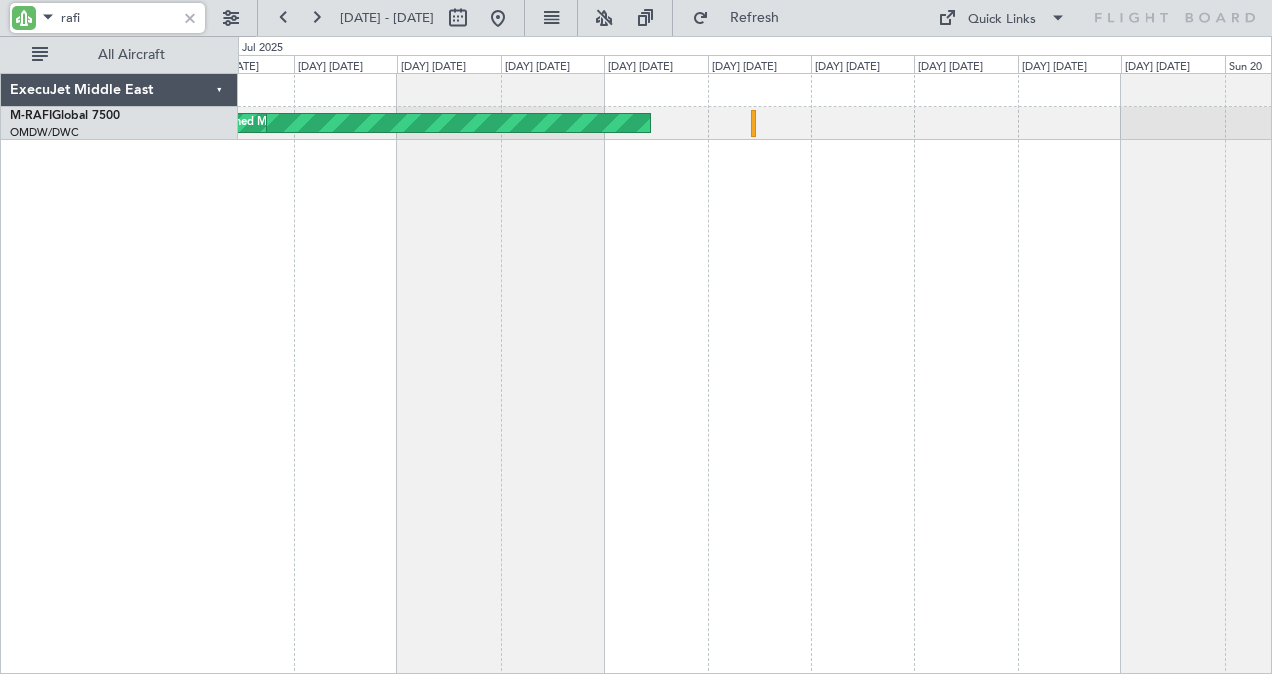 click on "[DATE]
[DATE]" 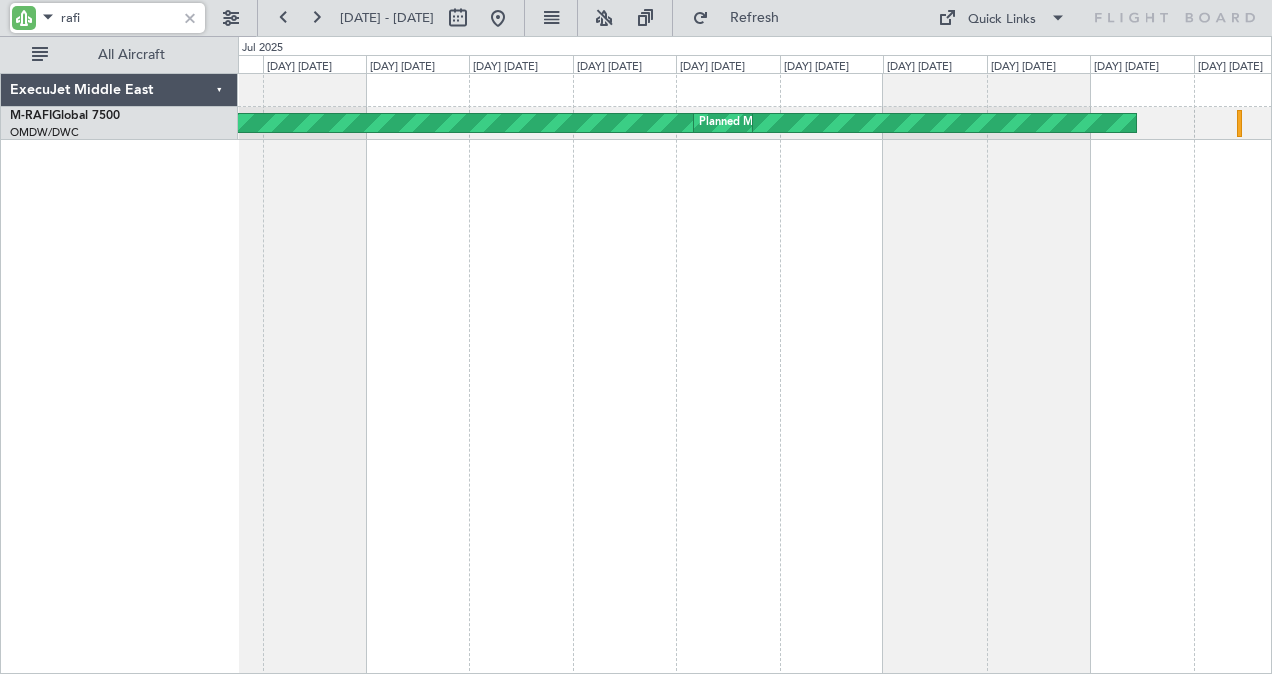 click on "[DATE]
[DATE]" 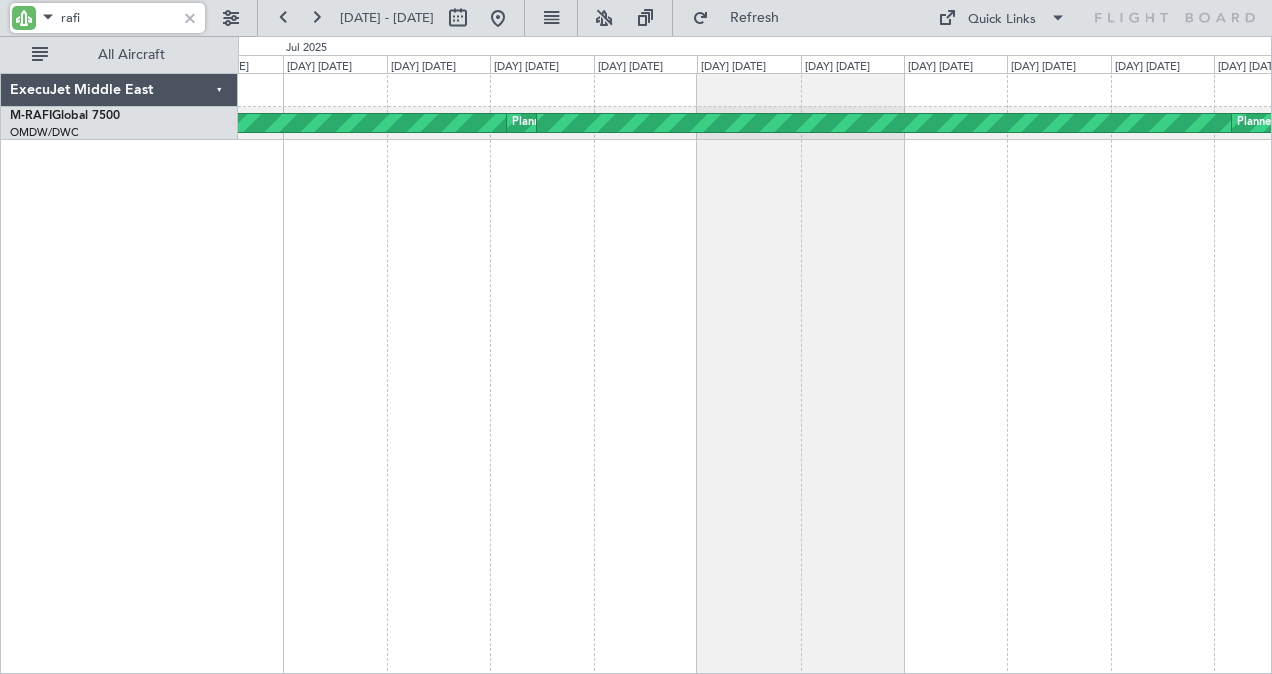 click on "Planned Maint Dubai (Al Maktoum Intl)
Planned Maint Dubai (Al Maktoum Intl)
Planned Maint Dubai (Al Maktoum Intl)" 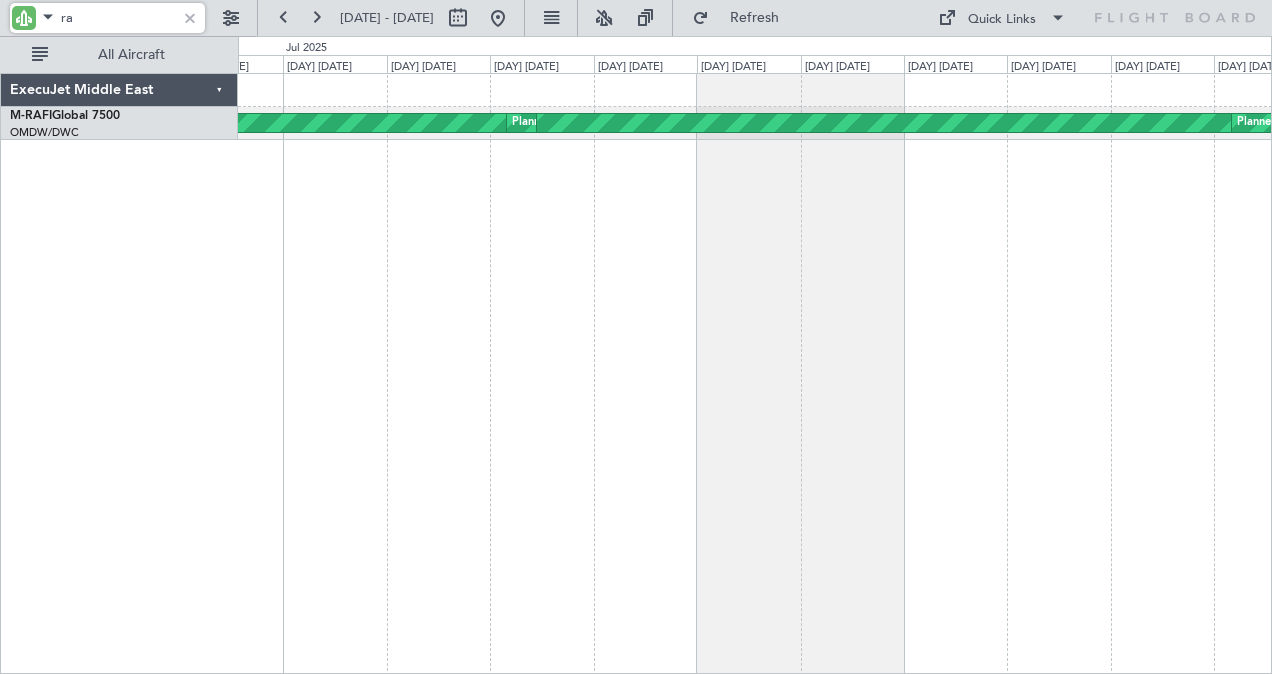 type on "r" 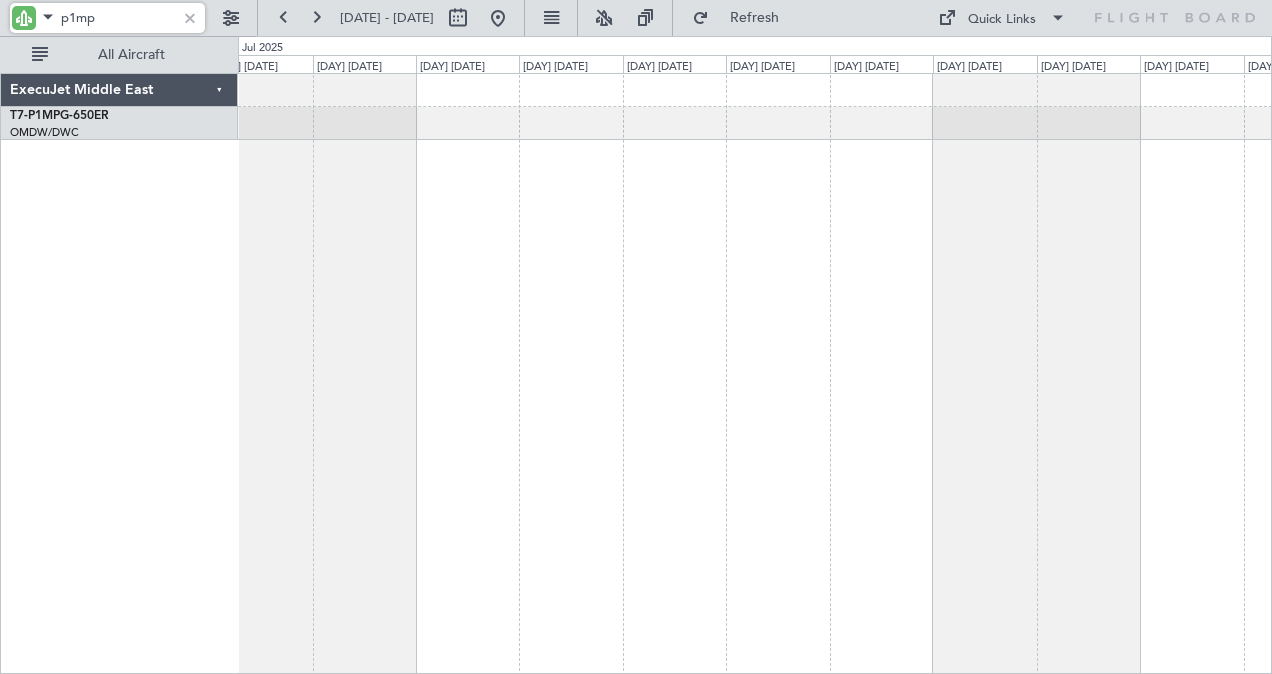 click 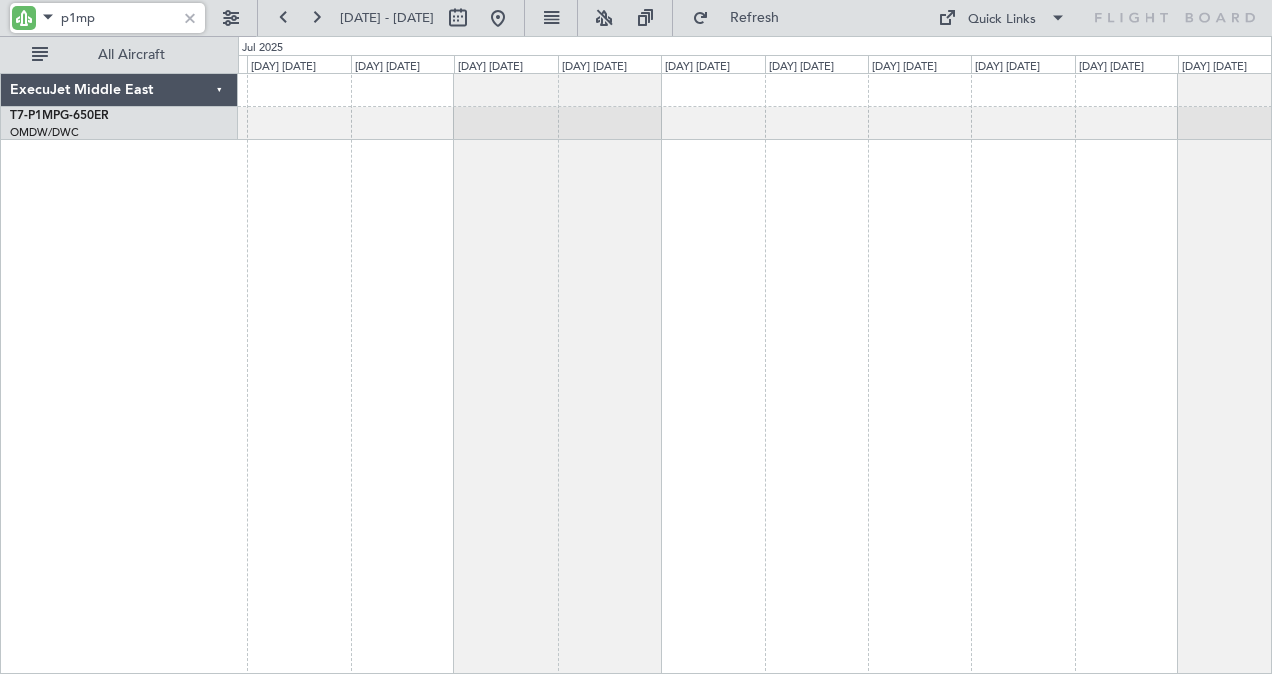 click 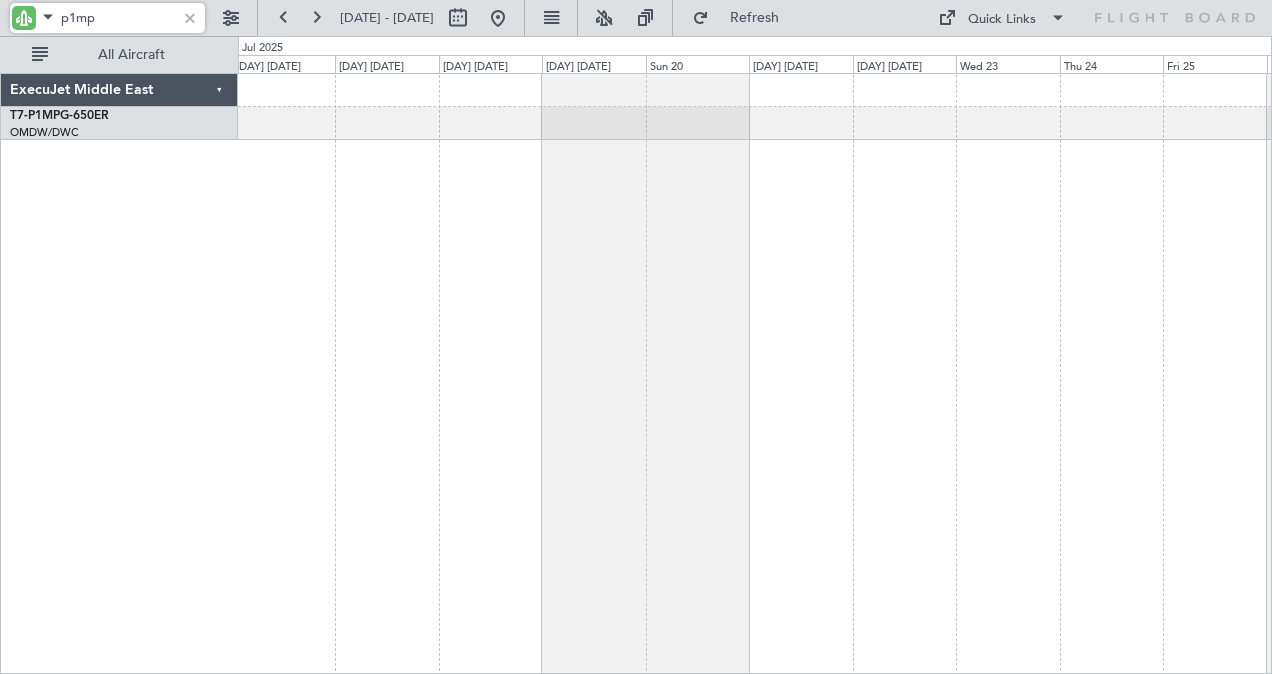 click 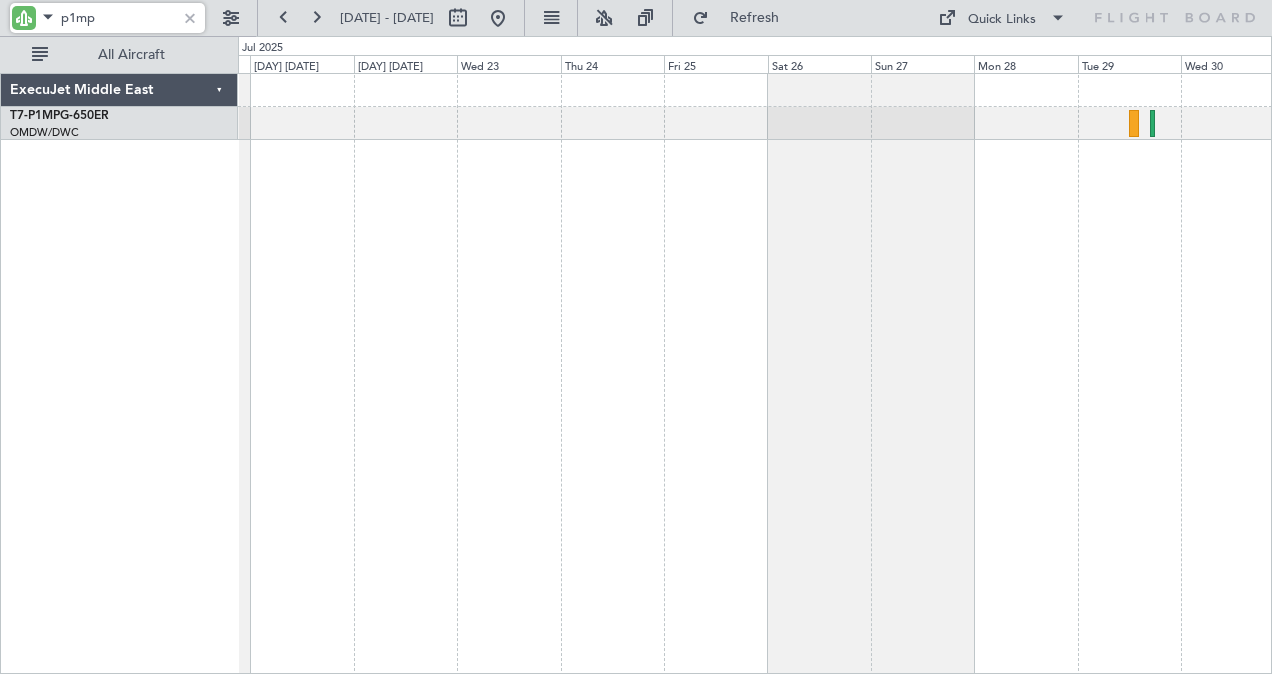 click 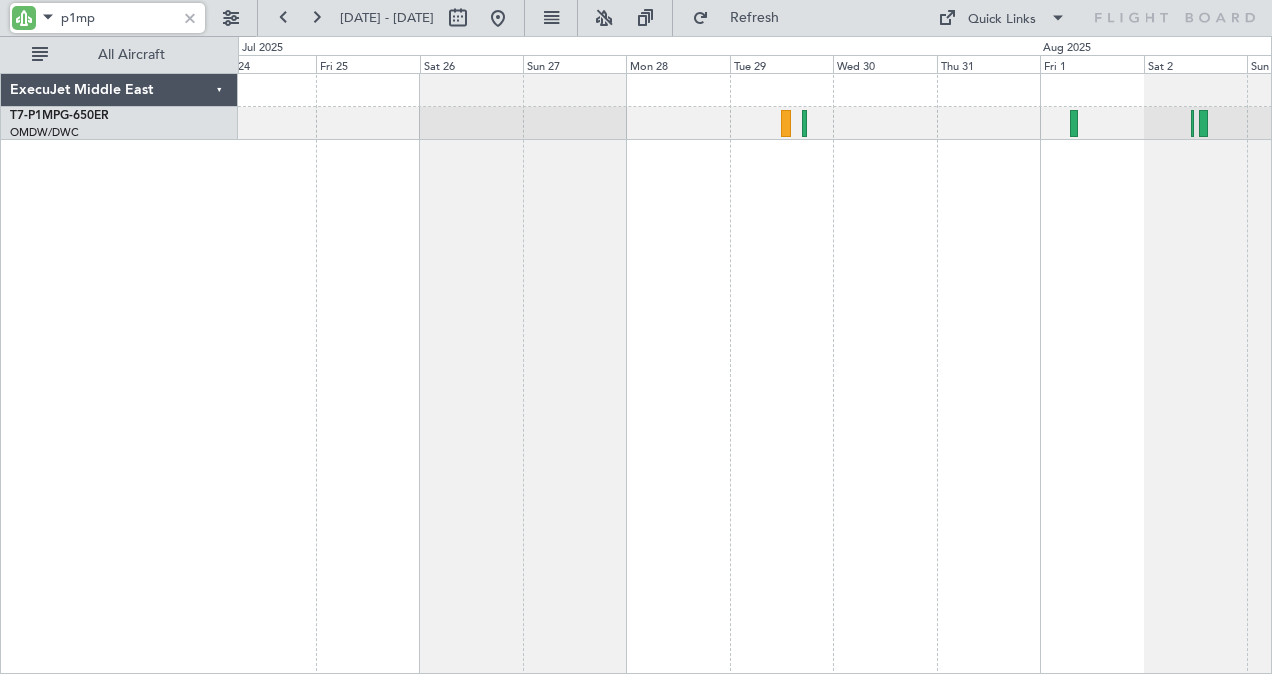 click on "Planned Maint Savannah ([CITY] Intl)" 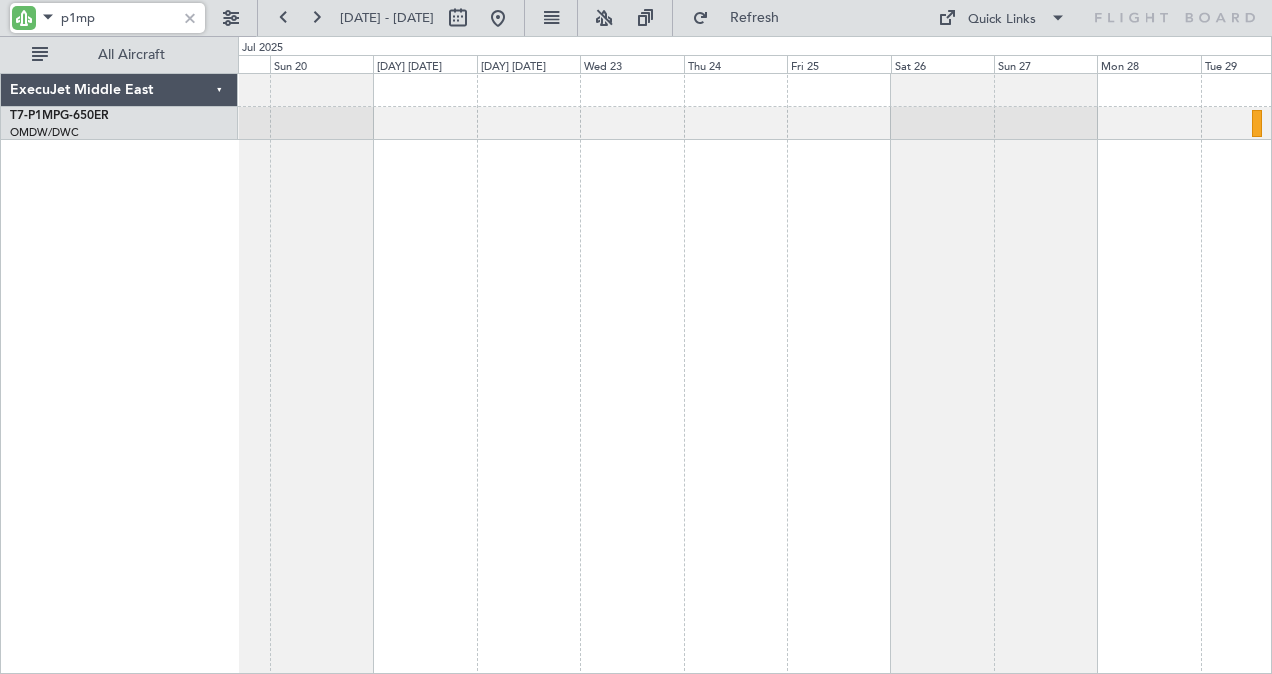 click 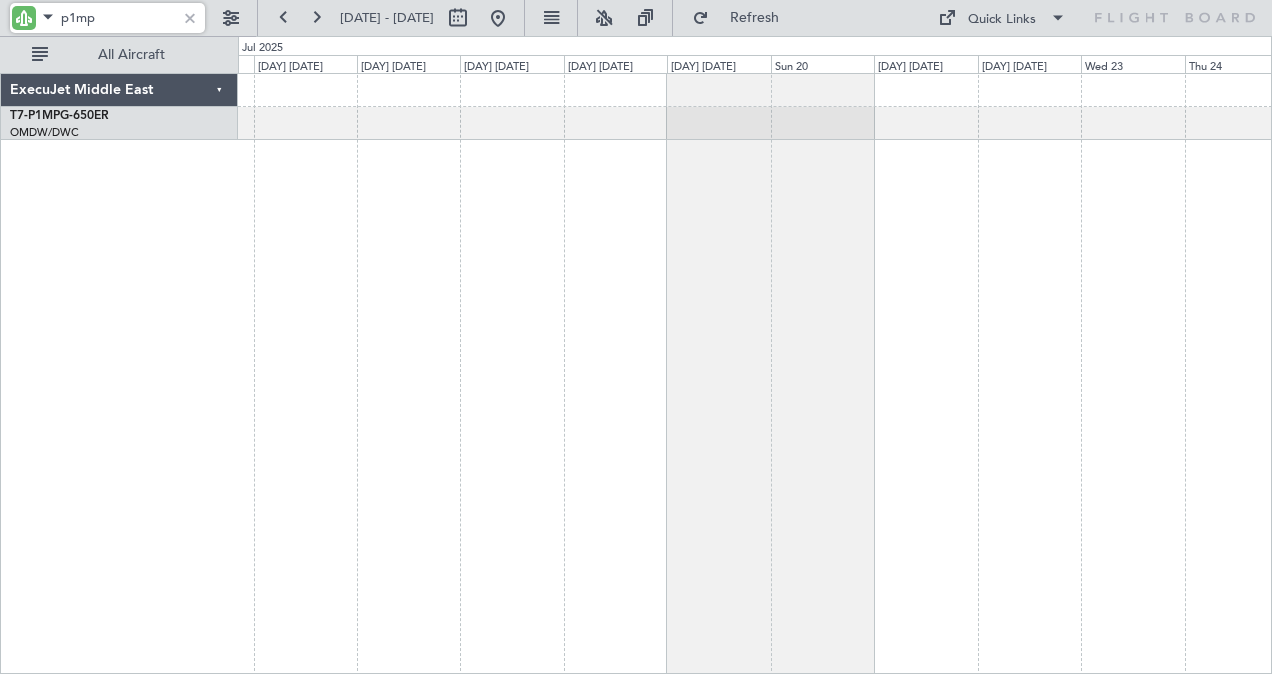 click 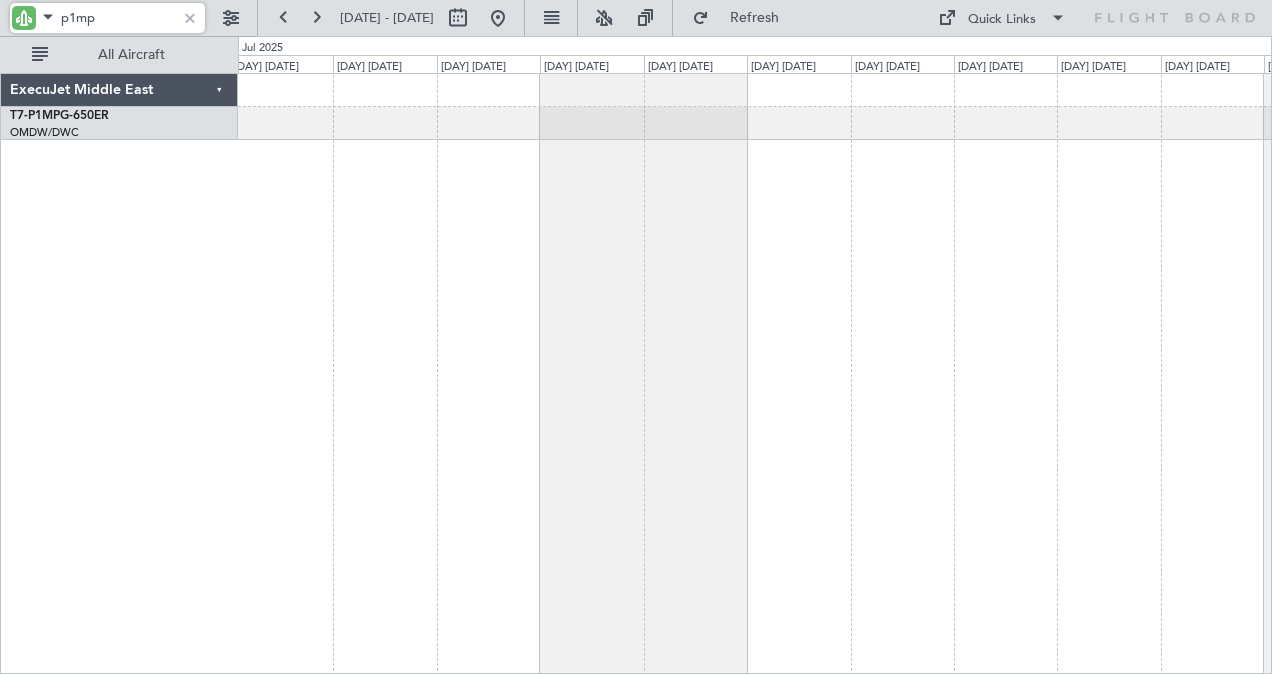 click 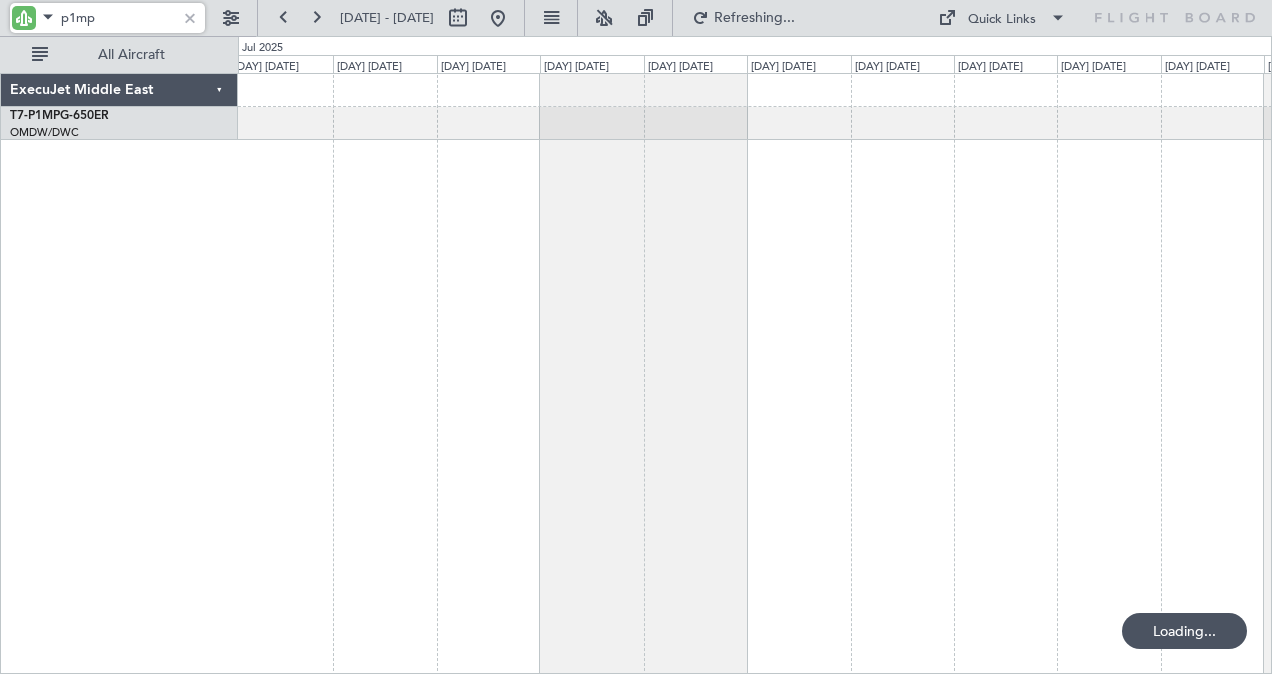 type on "p1mp" 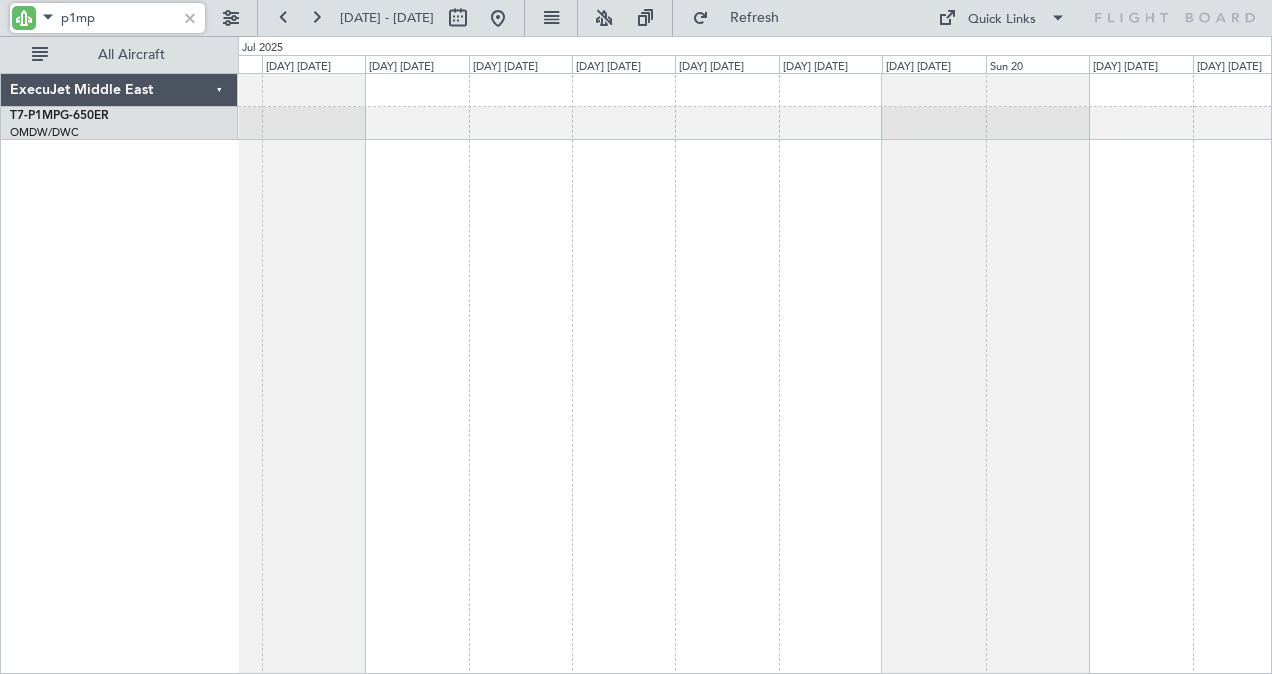 click 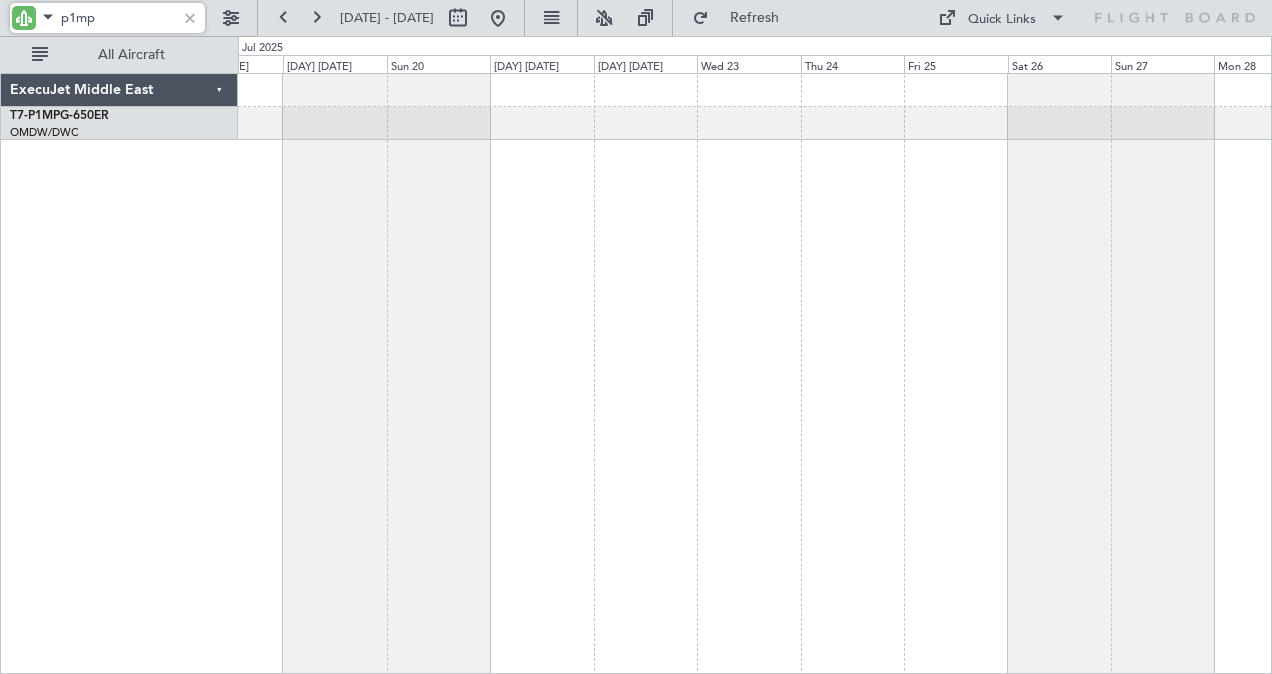 click 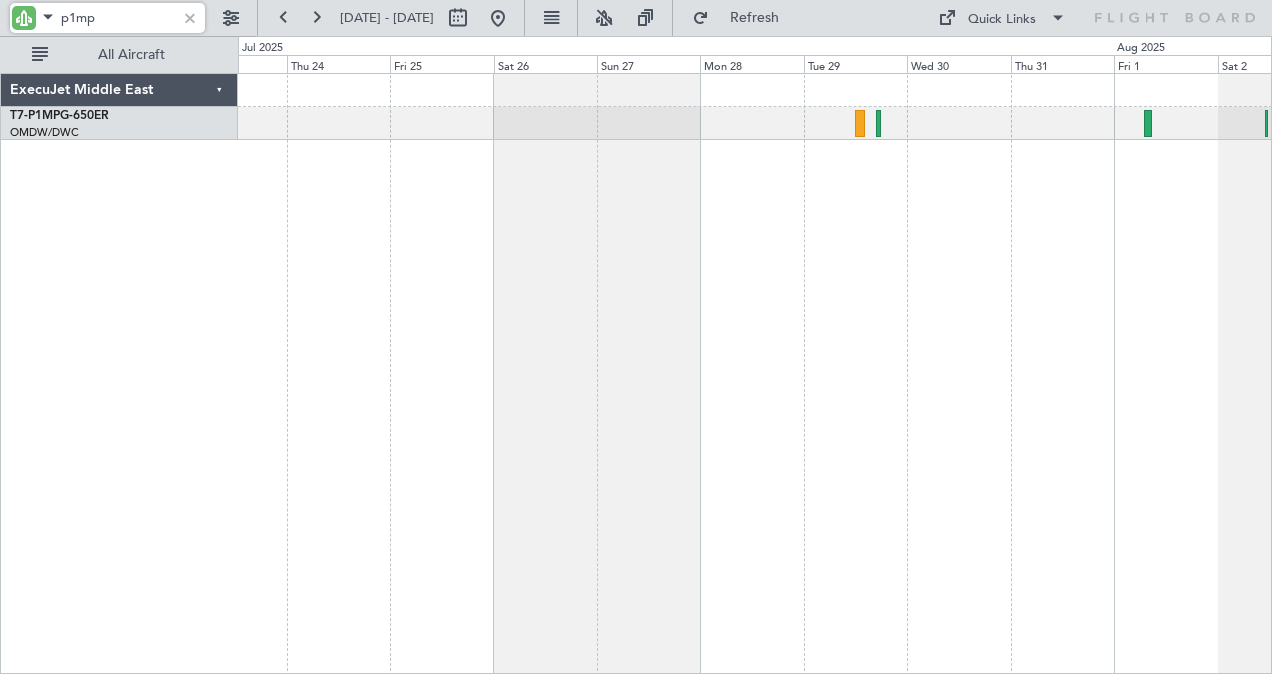 click 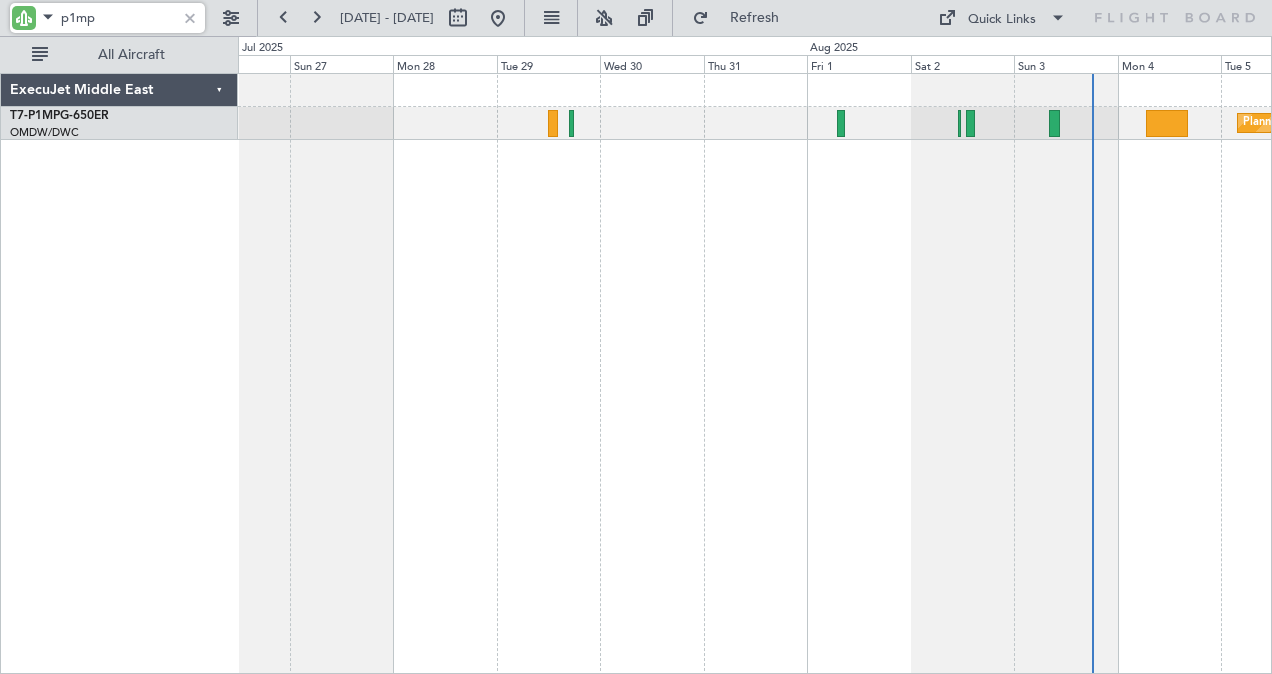 click on "Planned Maint Savannah ([CITY] Intl)" 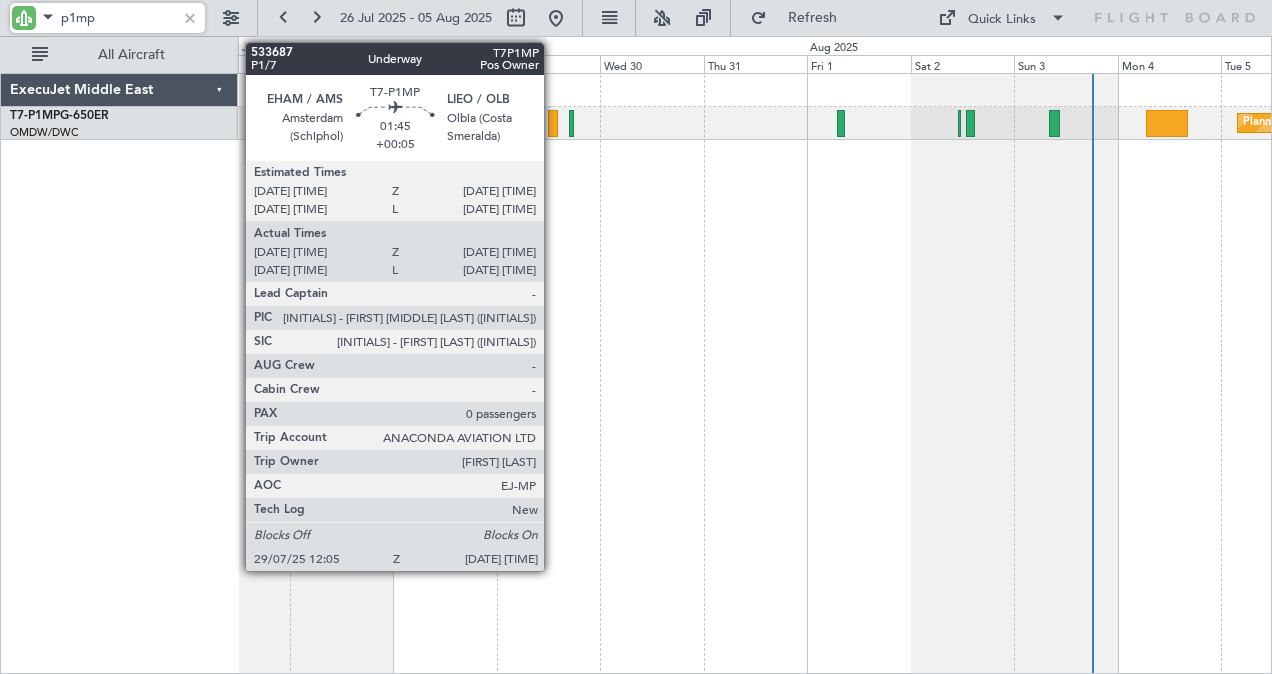 click 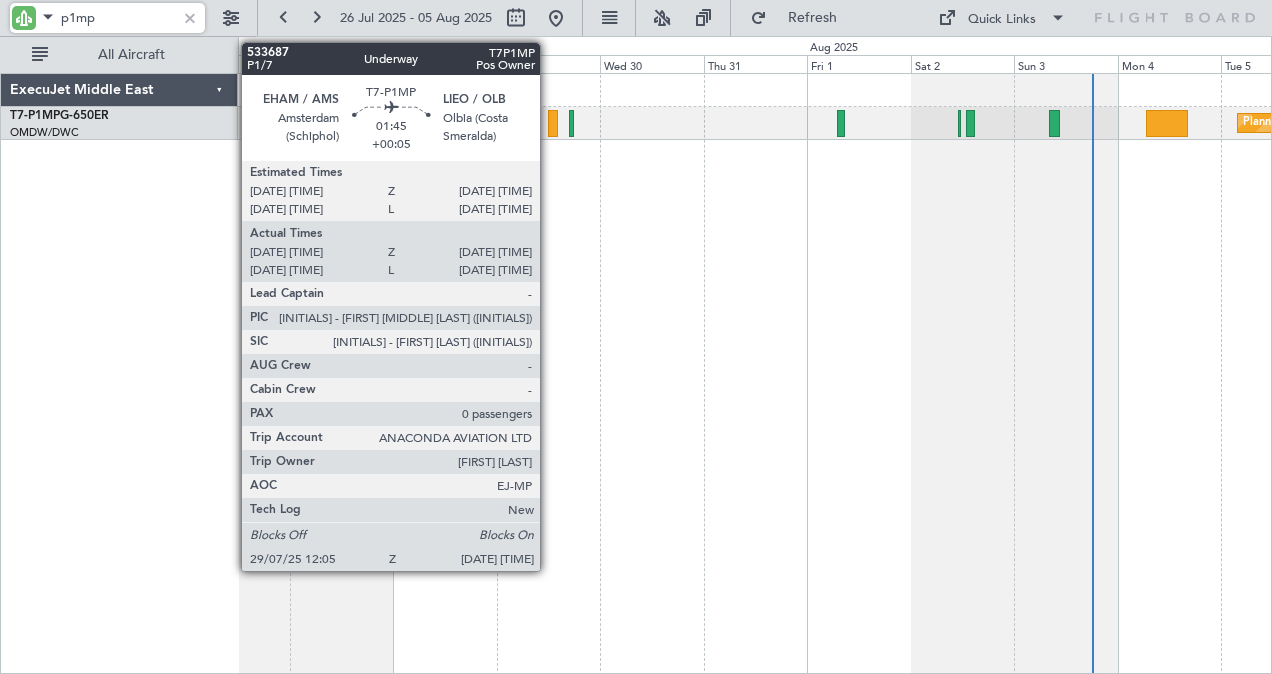 click 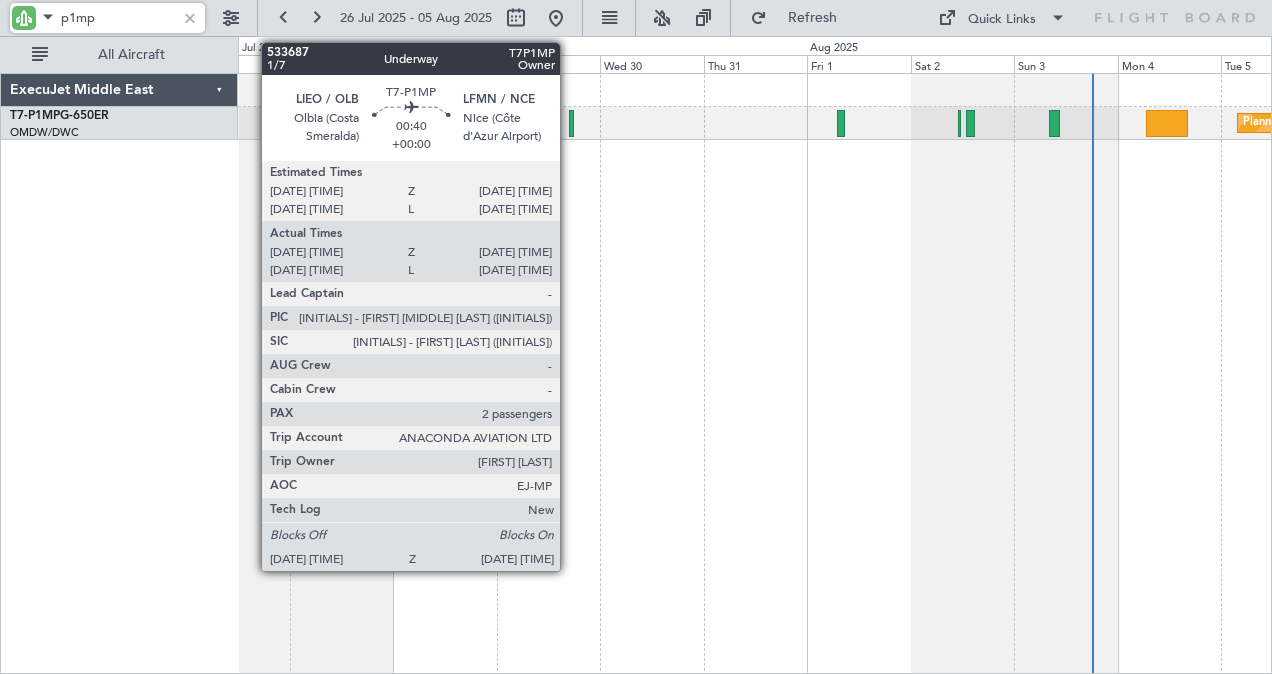 click 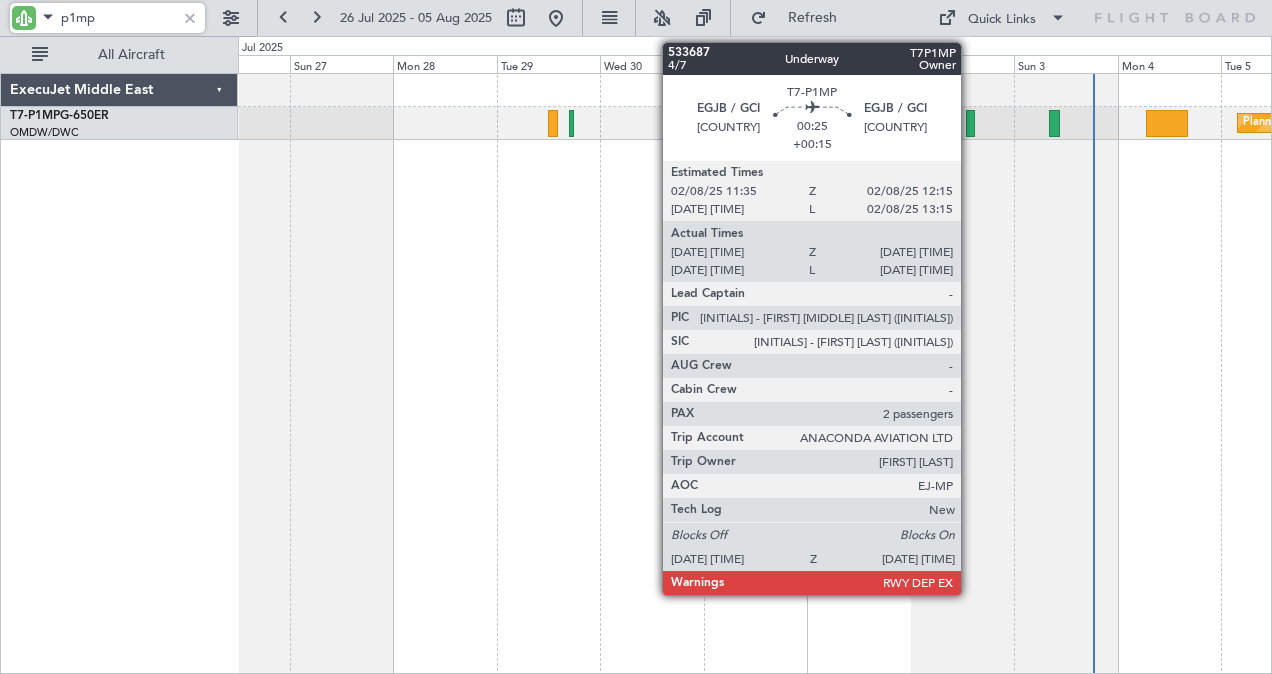 click 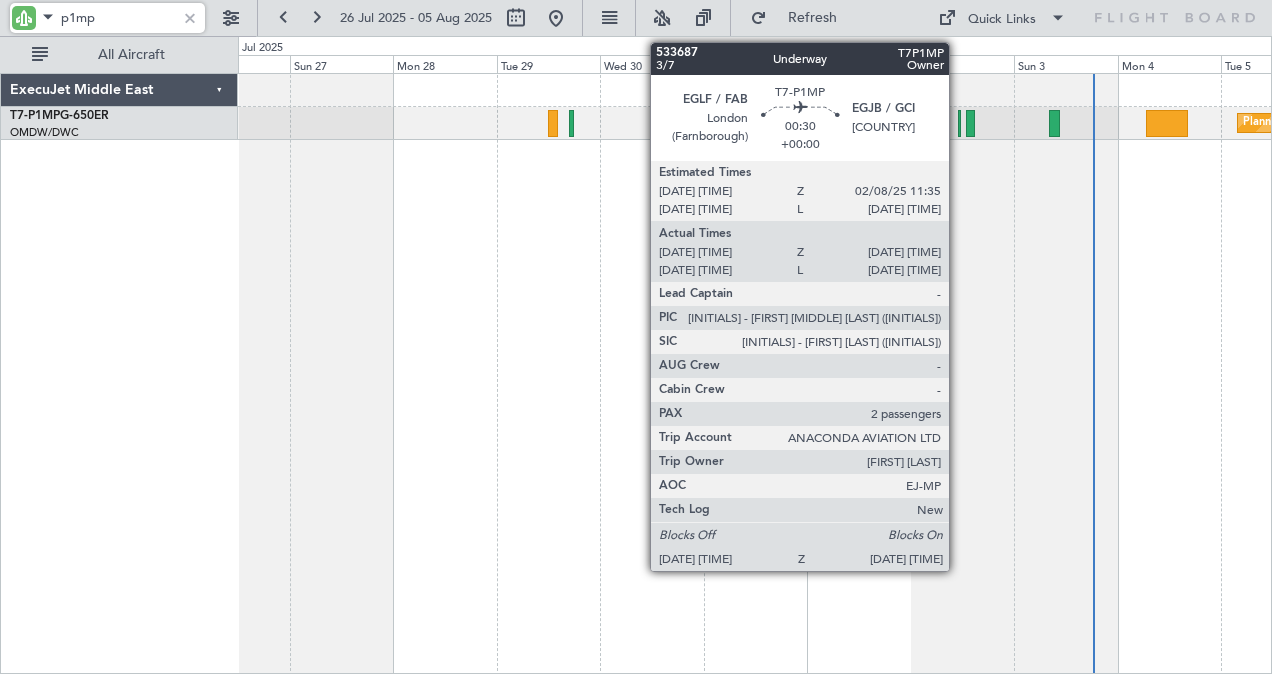 click 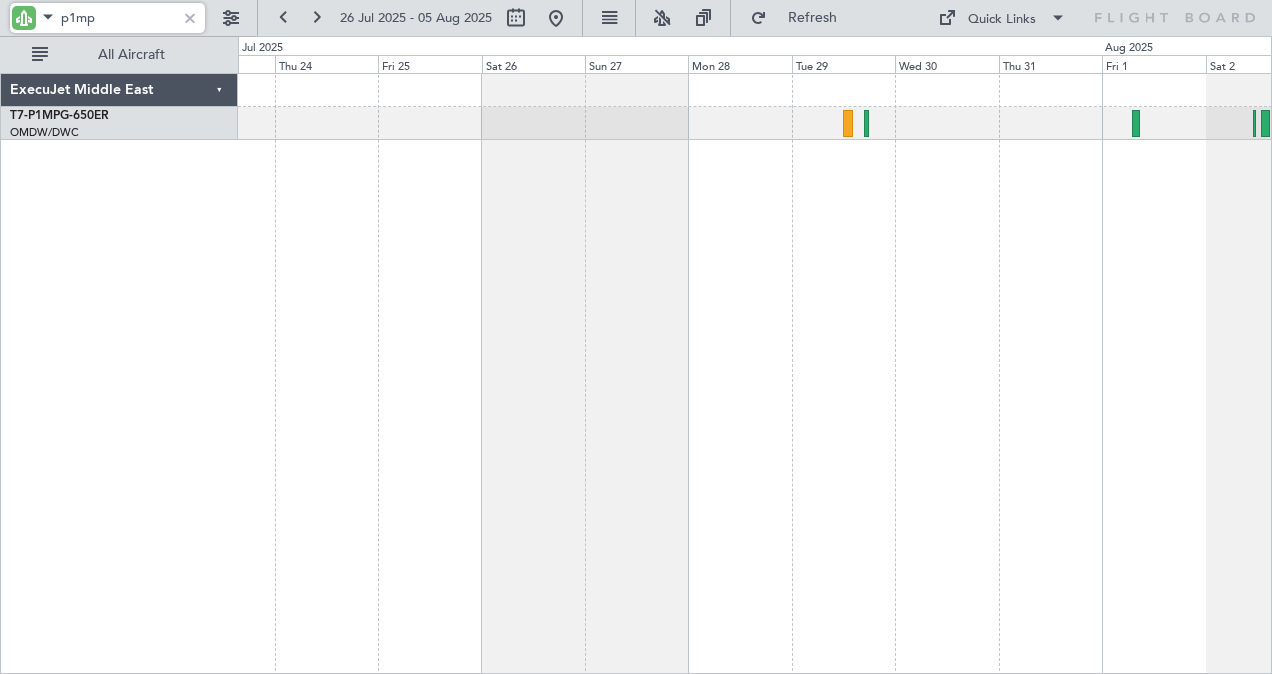 click 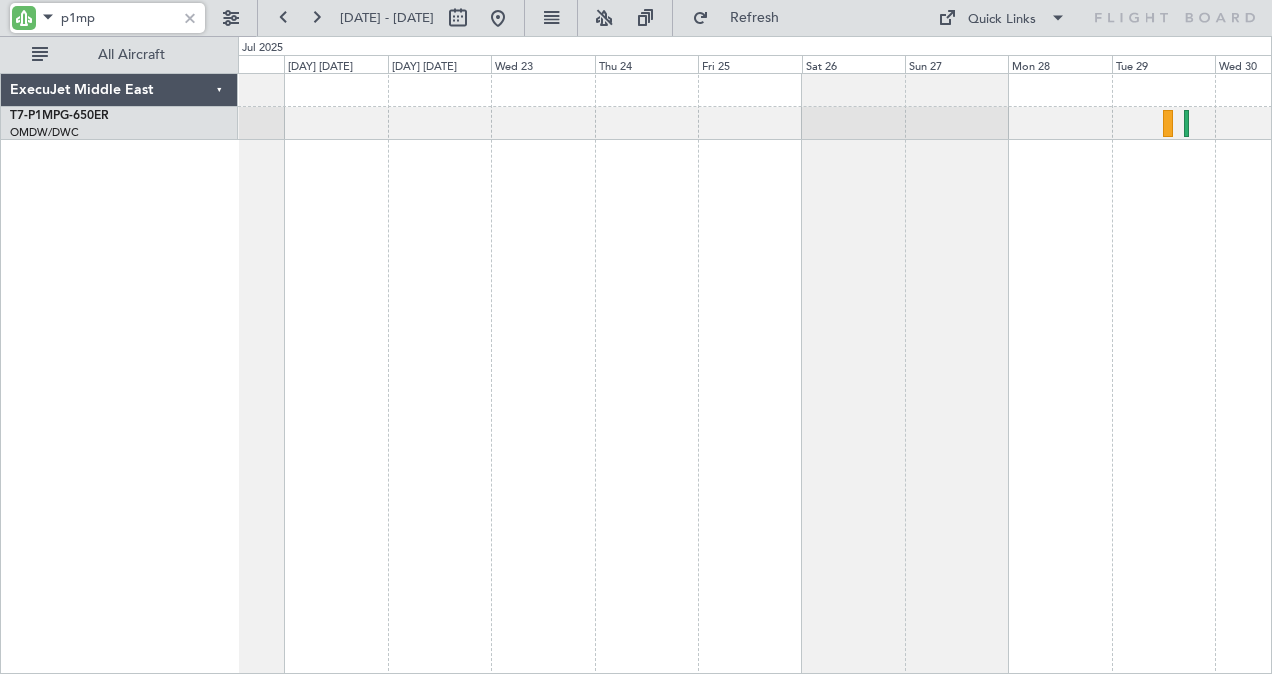 click 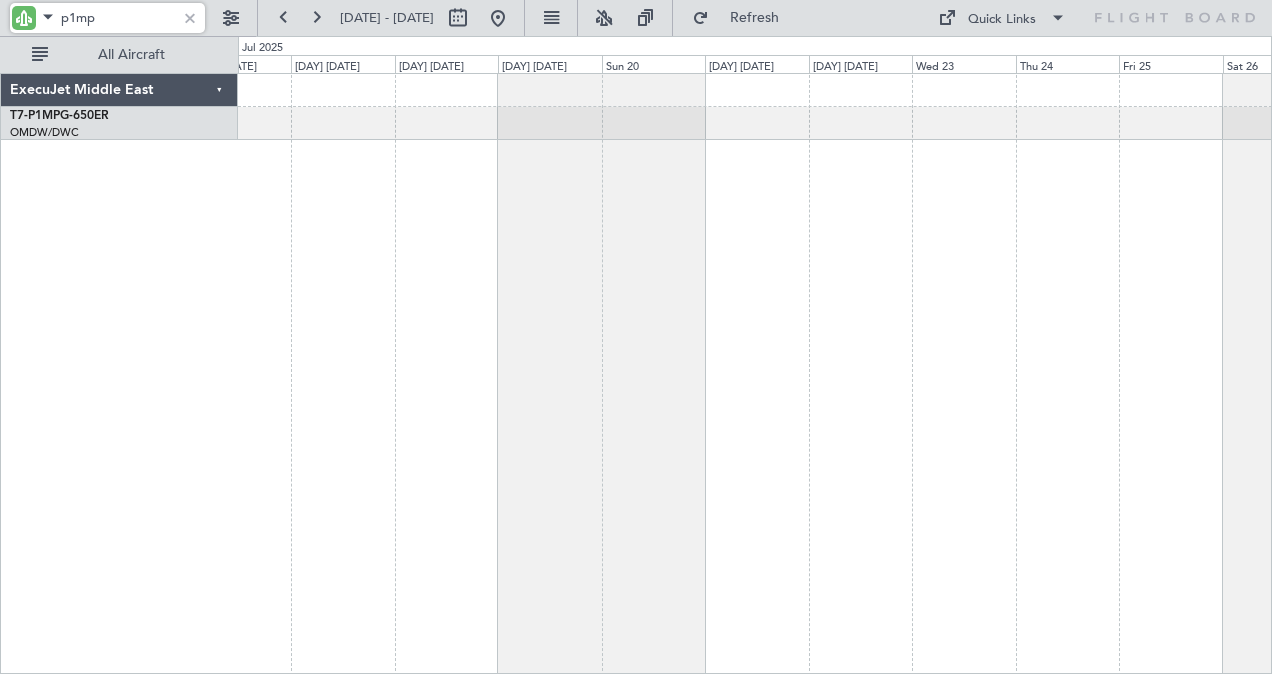 click 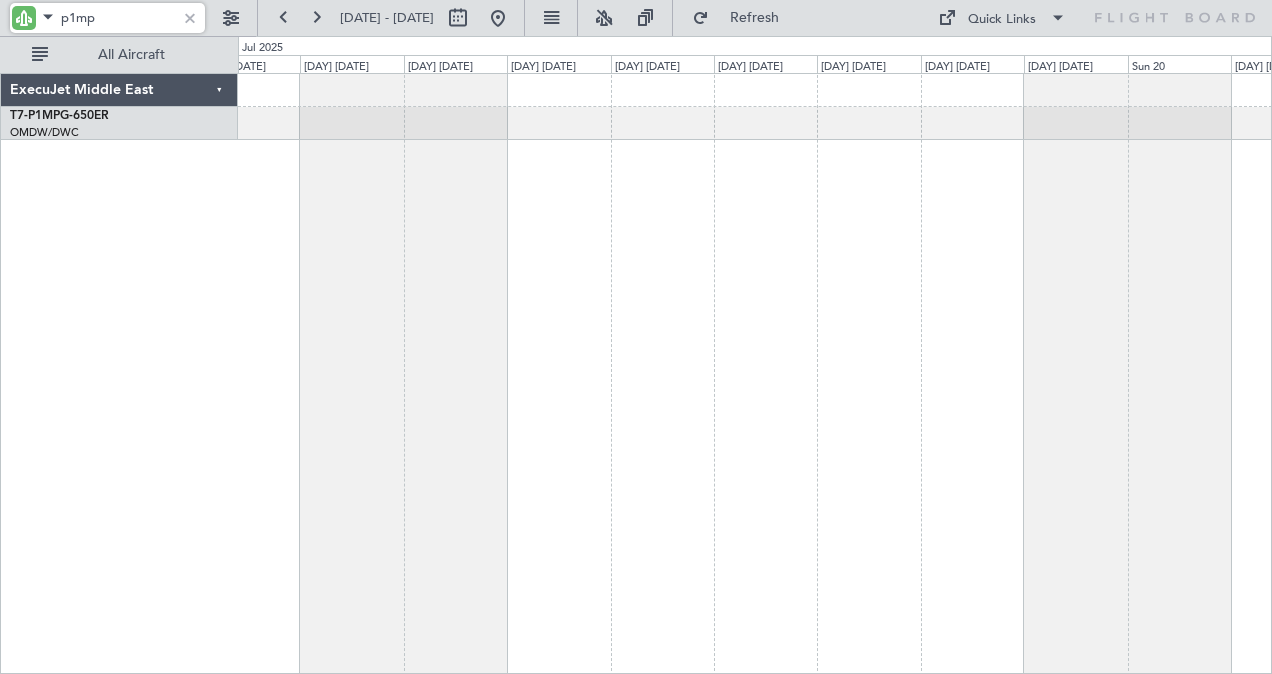 click 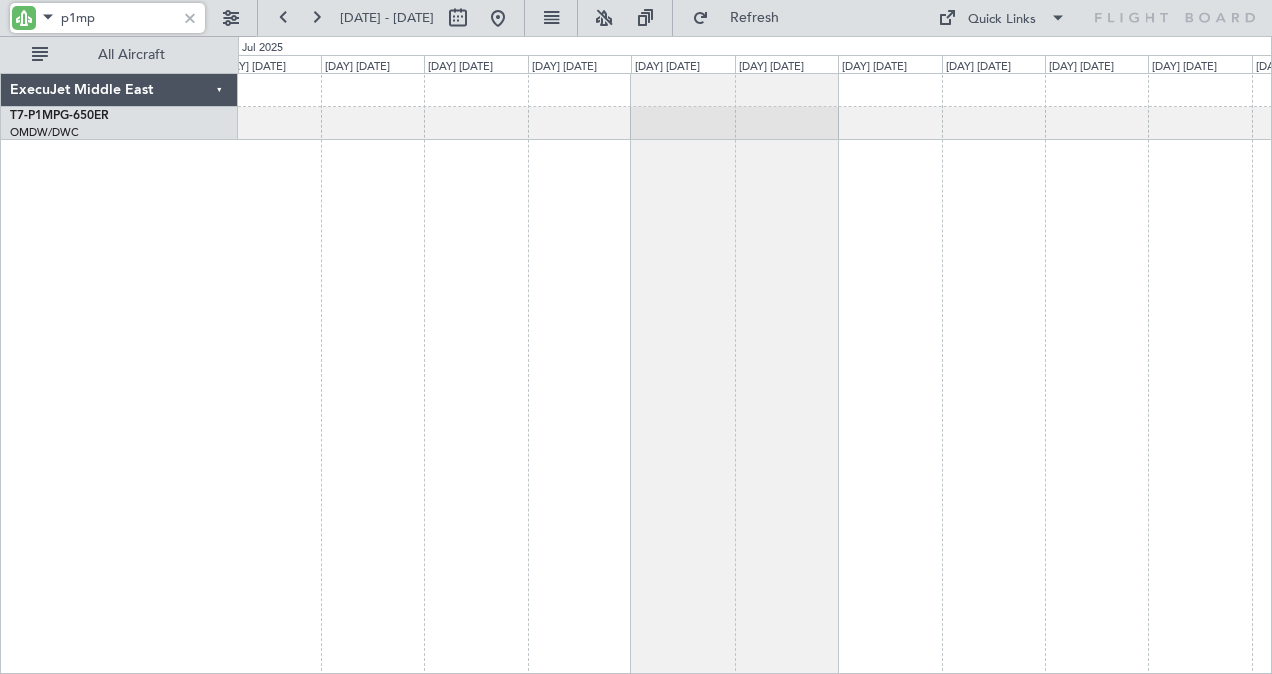 click 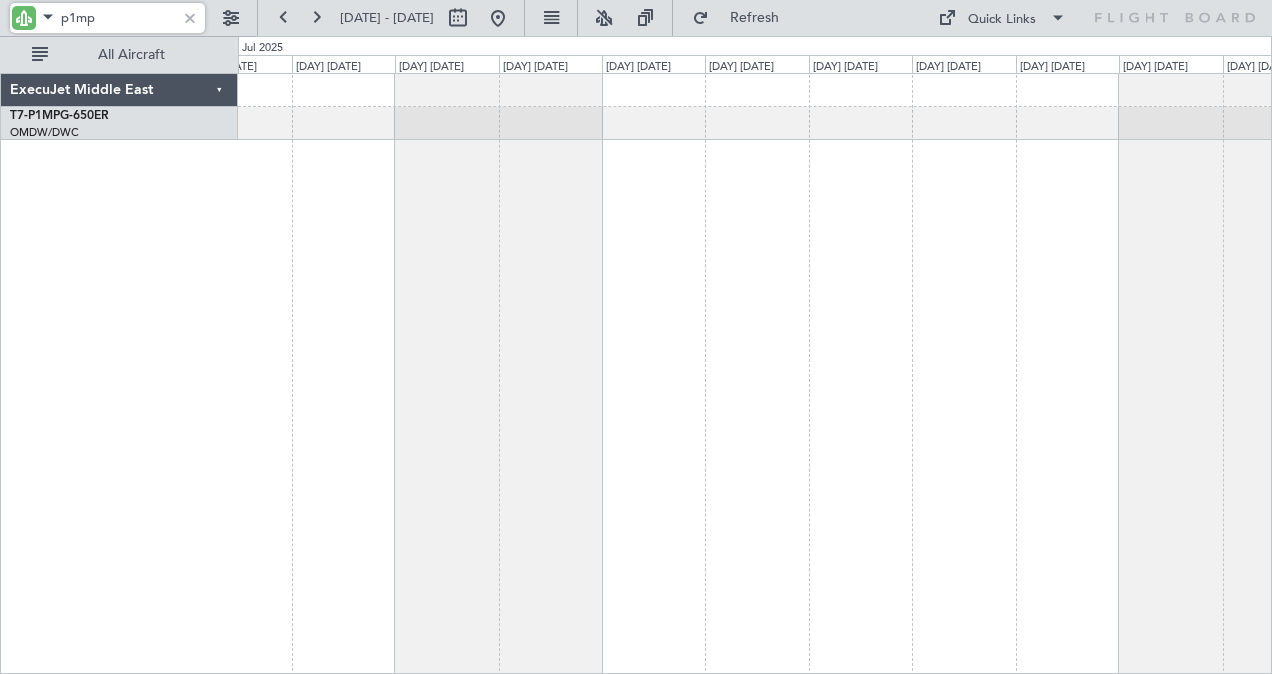 click 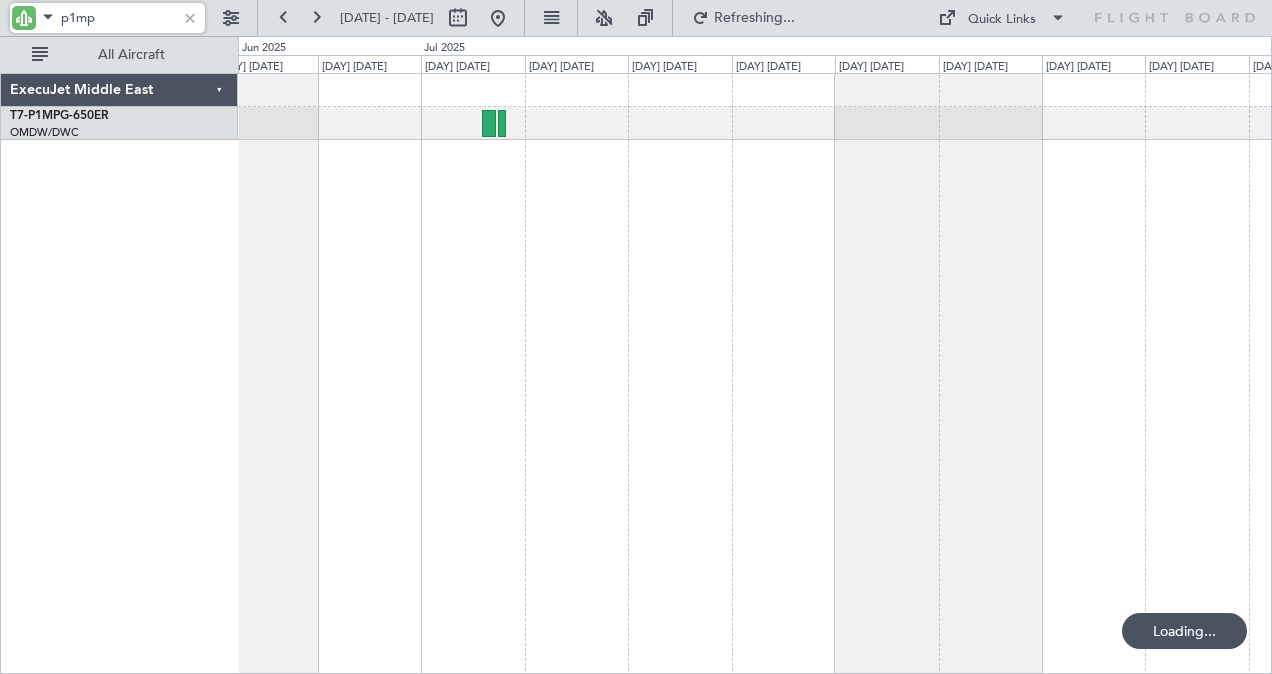 click 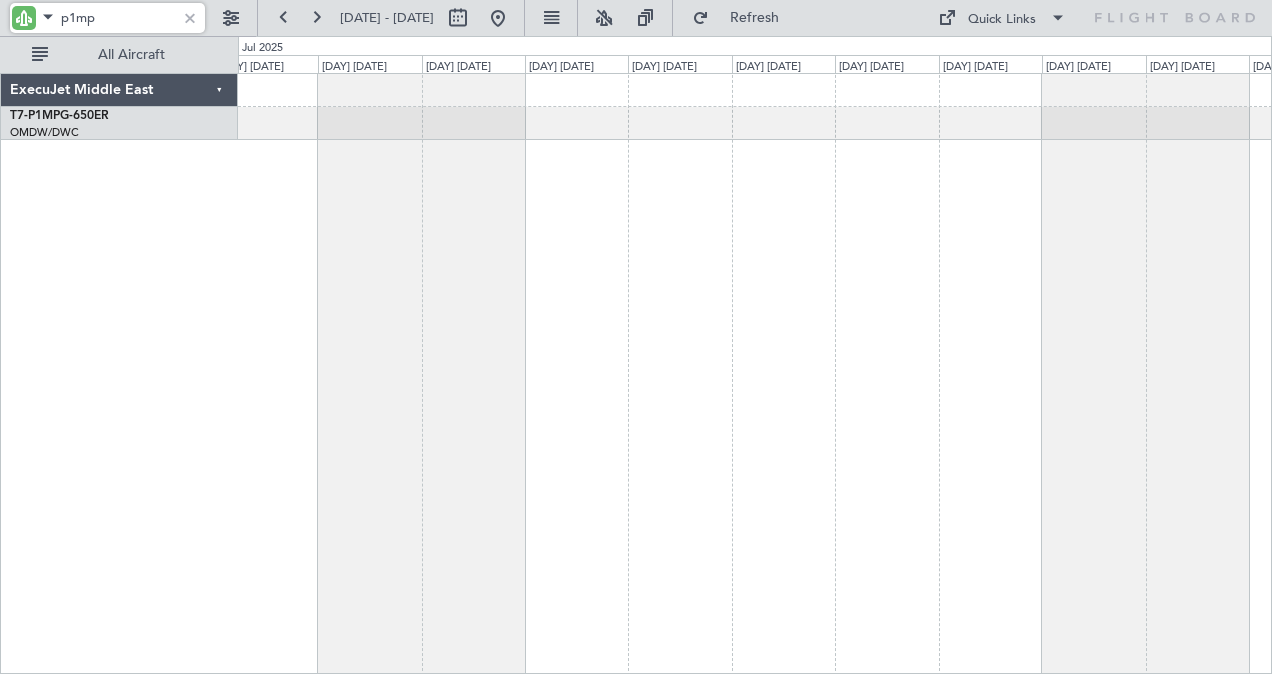 click 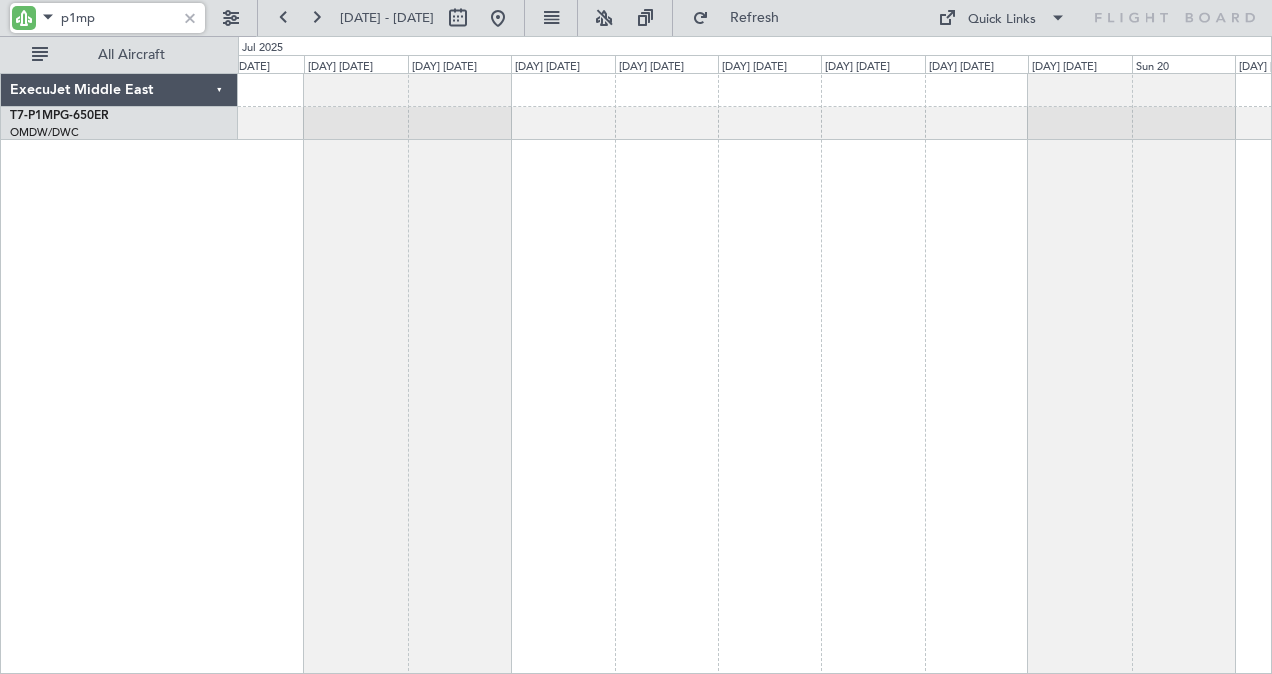 click 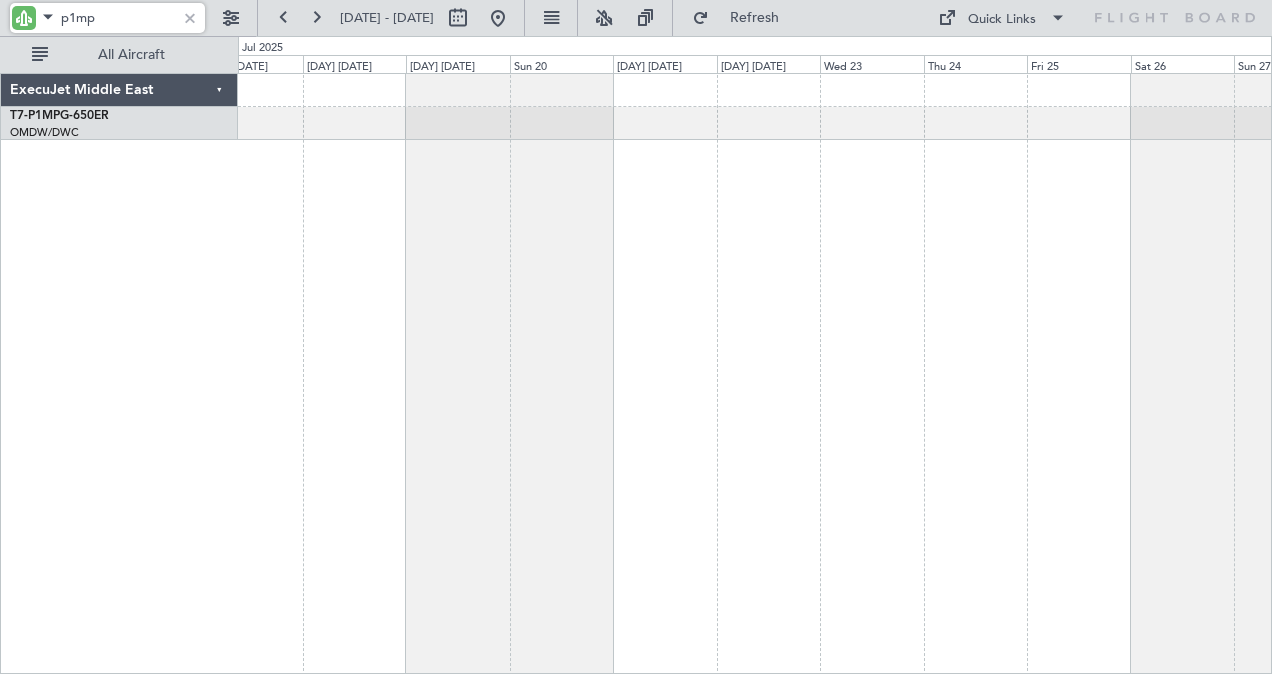 click 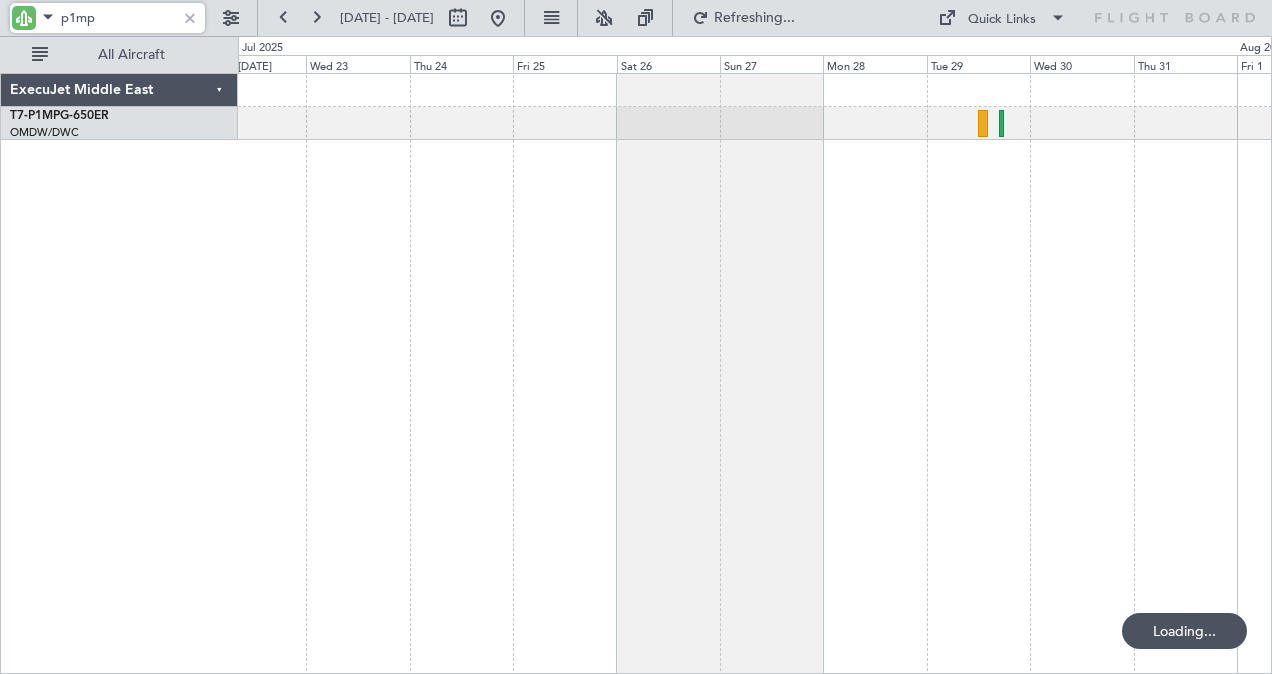 click 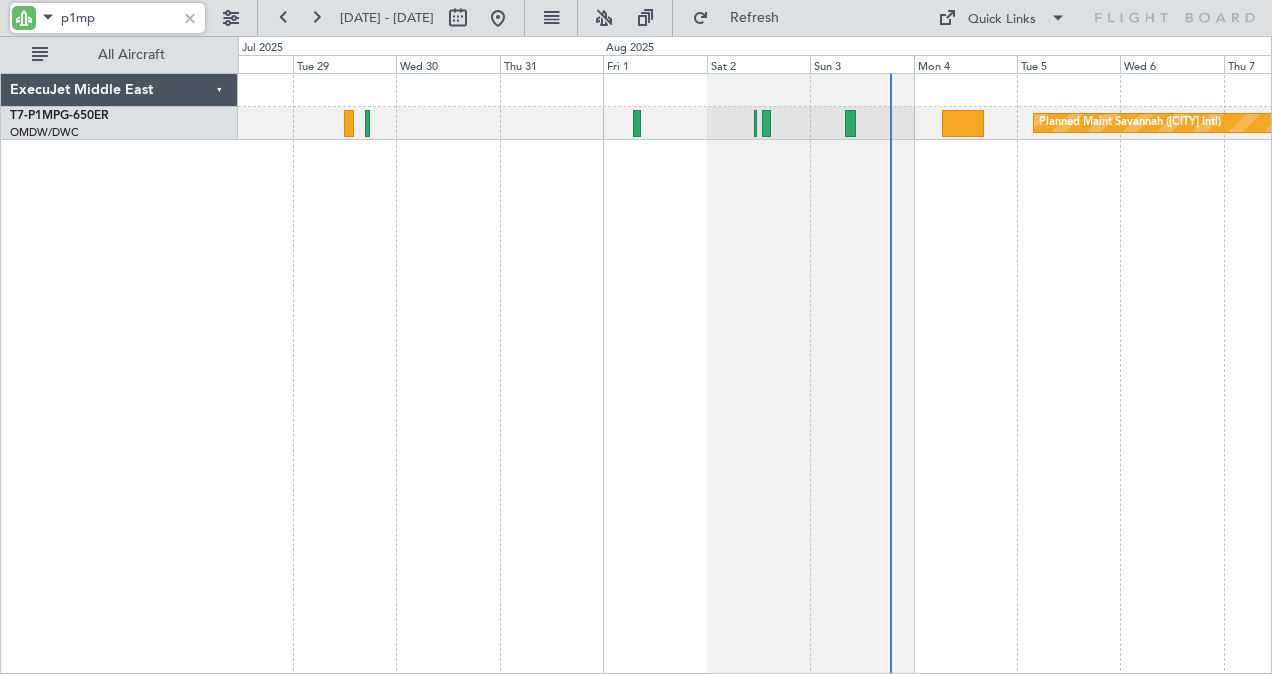 click on "Planned Maint Savannah ([CITY] Intl)" 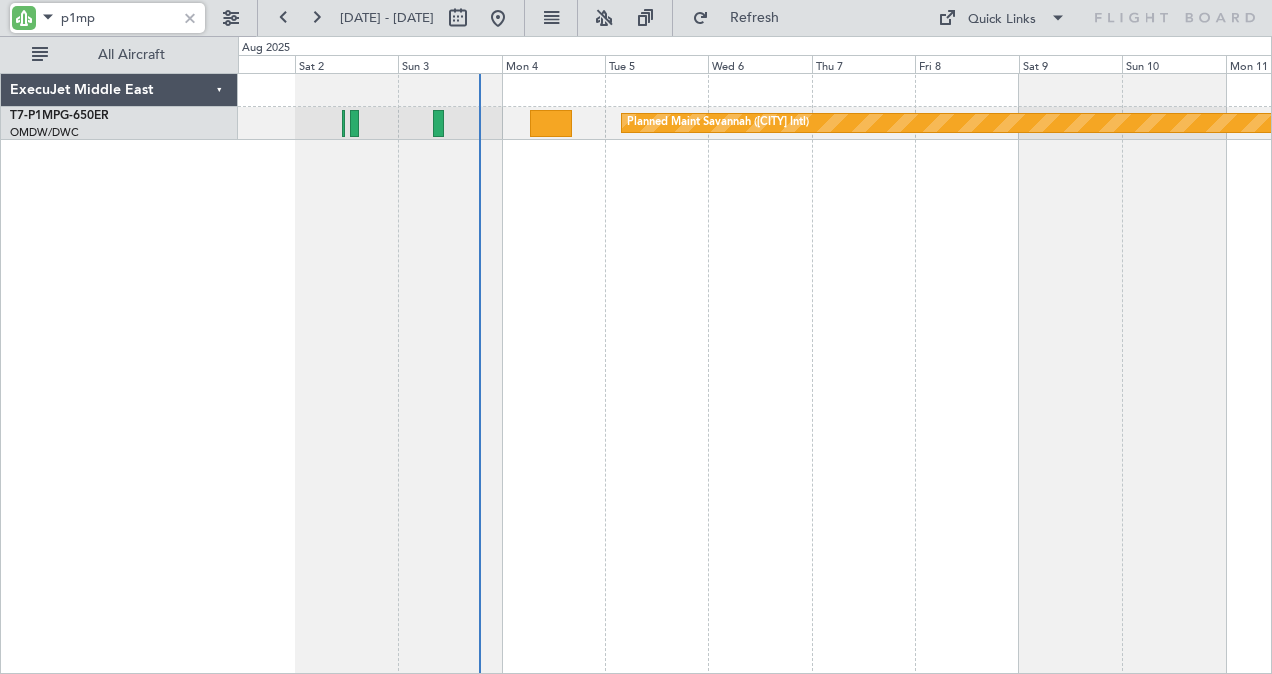 click on "Planned Maint Savannah ([CITY] Intl)" 